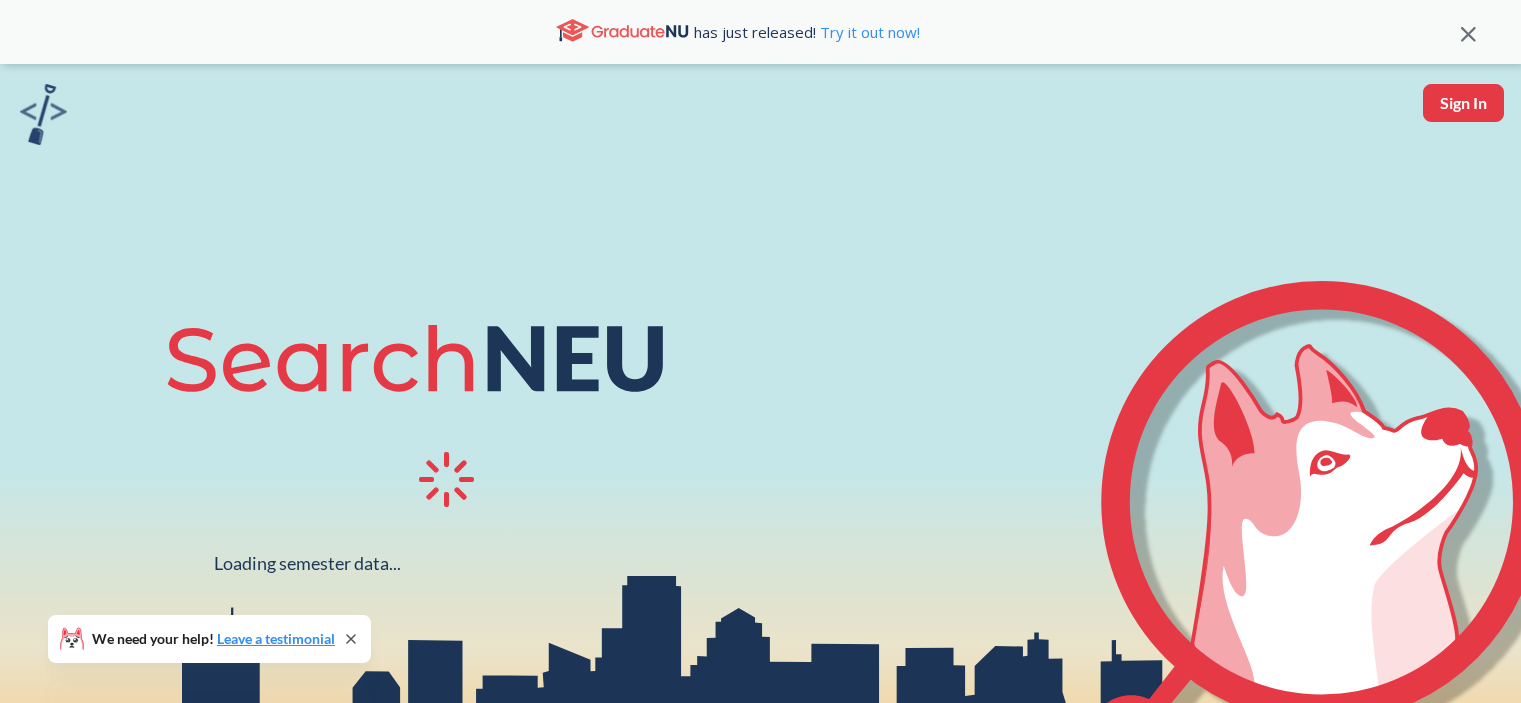 scroll, scrollTop: 0, scrollLeft: 0, axis: both 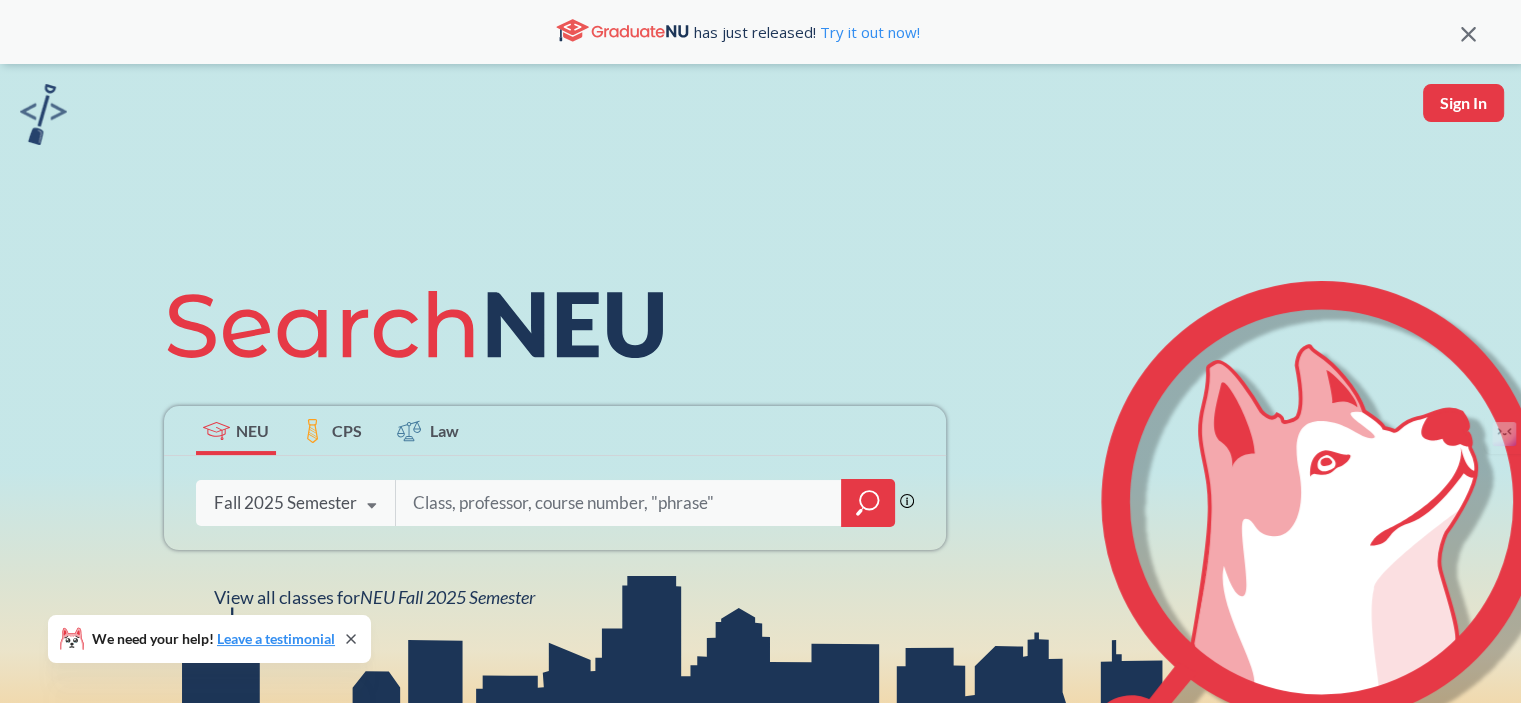 click 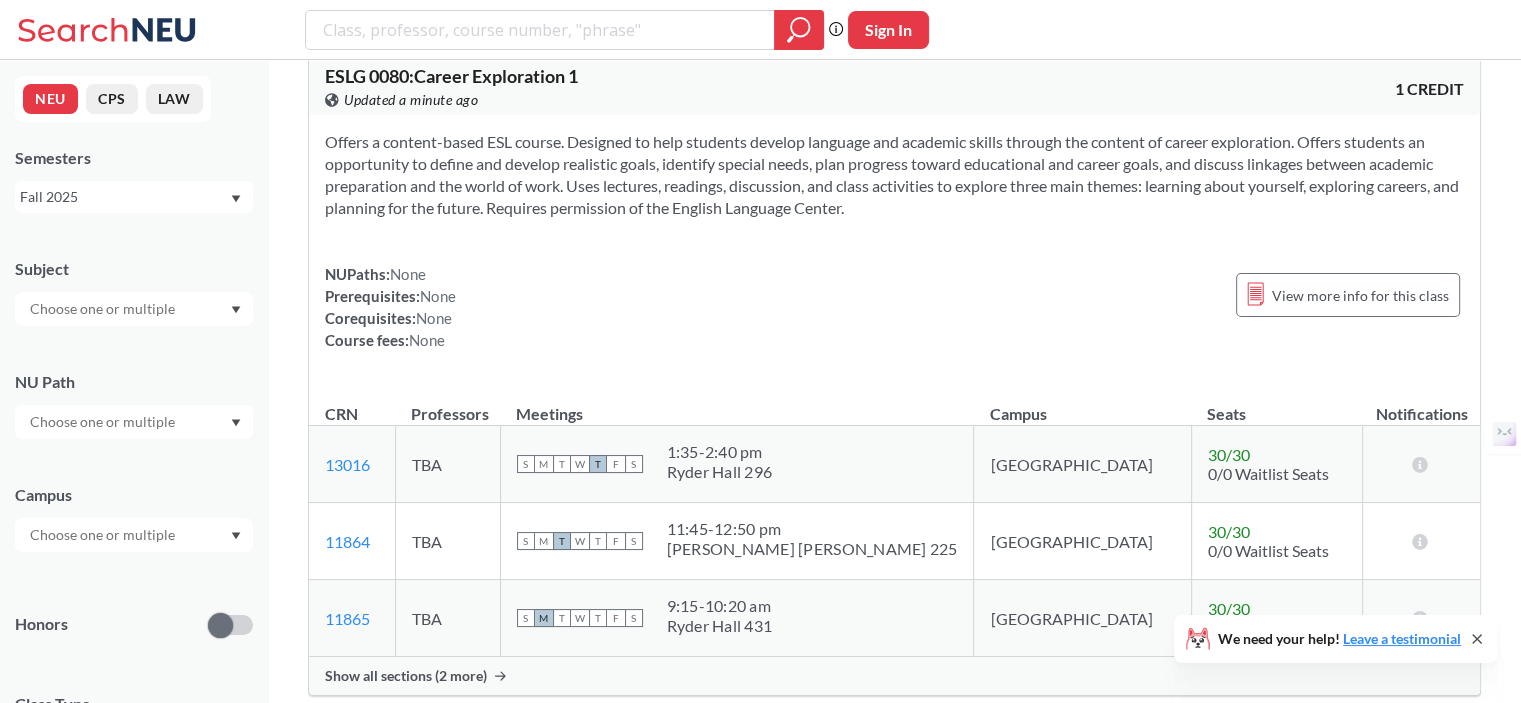 scroll, scrollTop: 648, scrollLeft: 0, axis: vertical 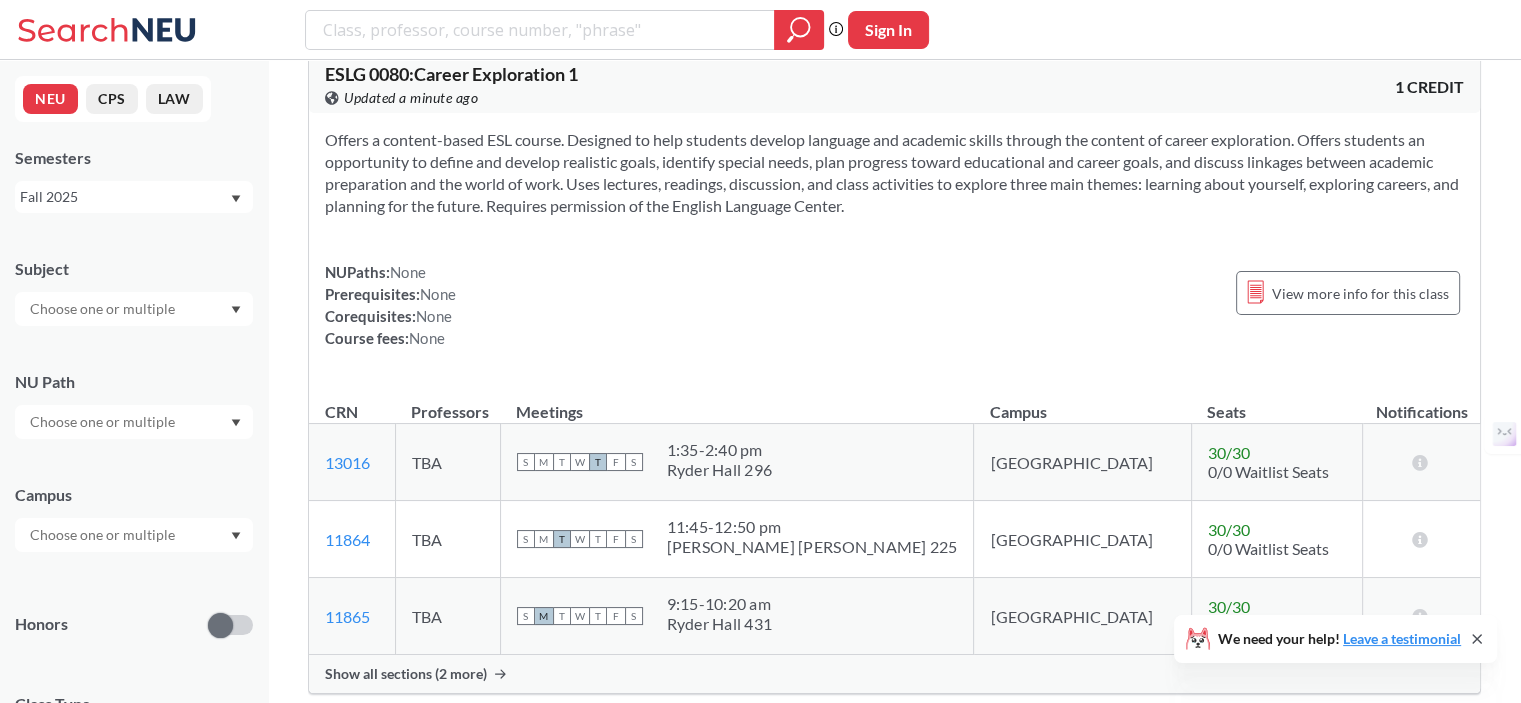 click at bounding box center [134, 309] 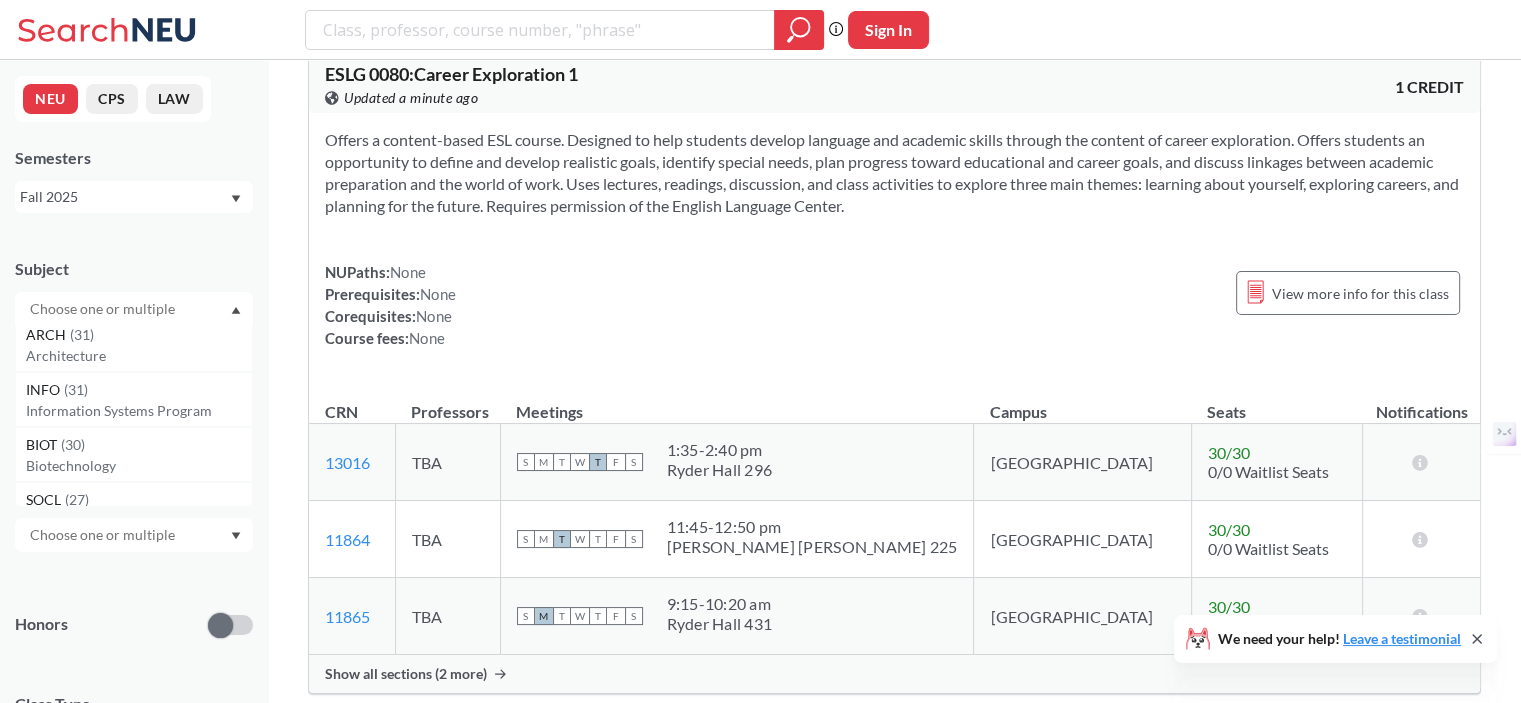 scroll, scrollTop: 1830, scrollLeft: 0, axis: vertical 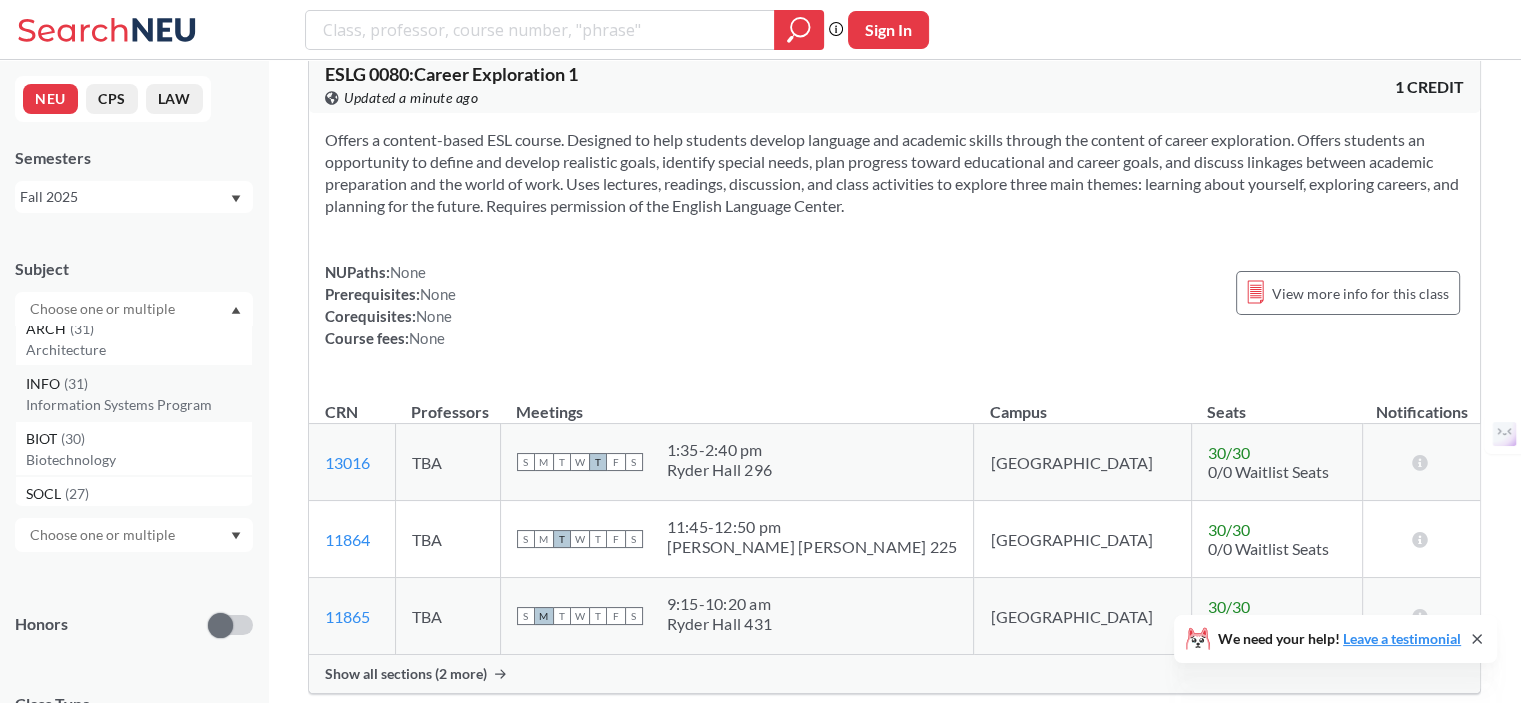 click on "Information Systems Program" at bounding box center (139, 405) 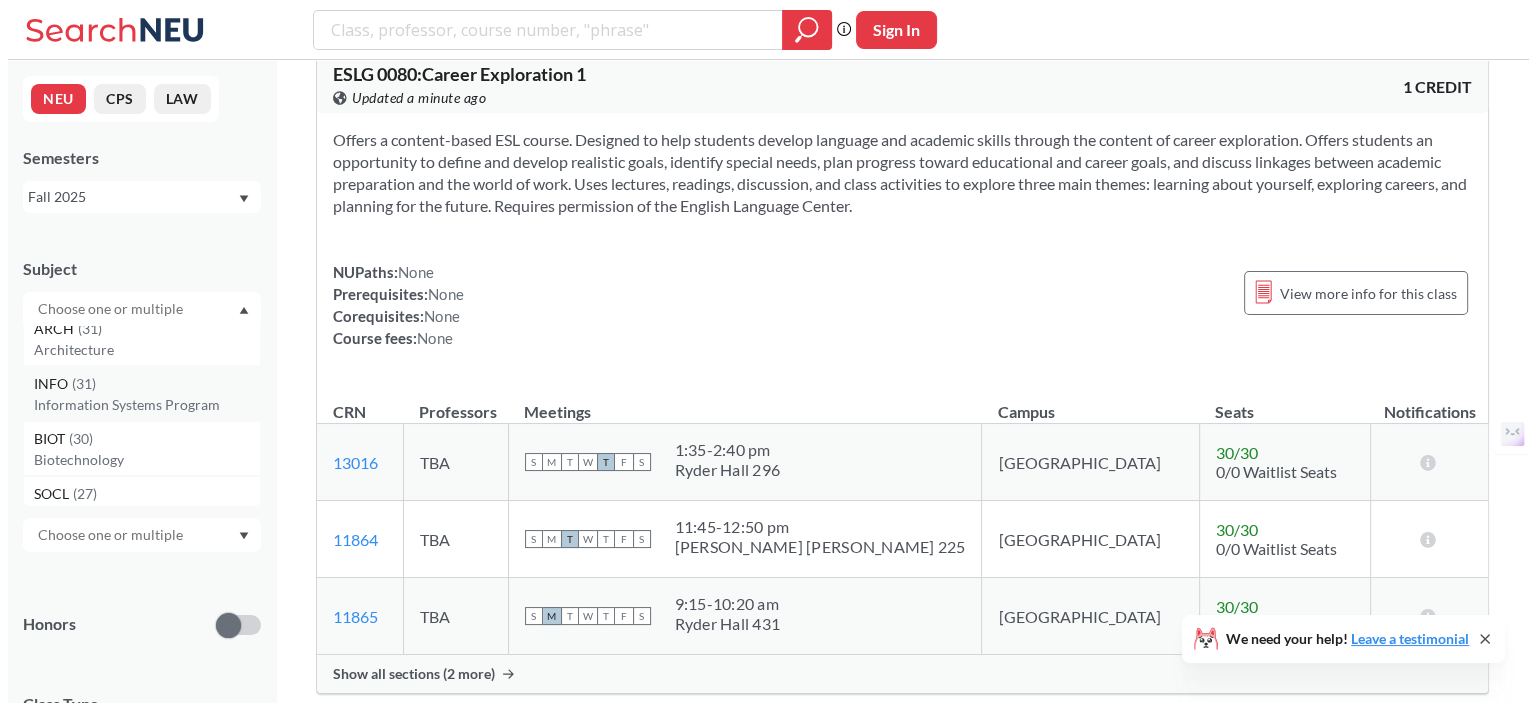 scroll, scrollTop: 0, scrollLeft: 0, axis: both 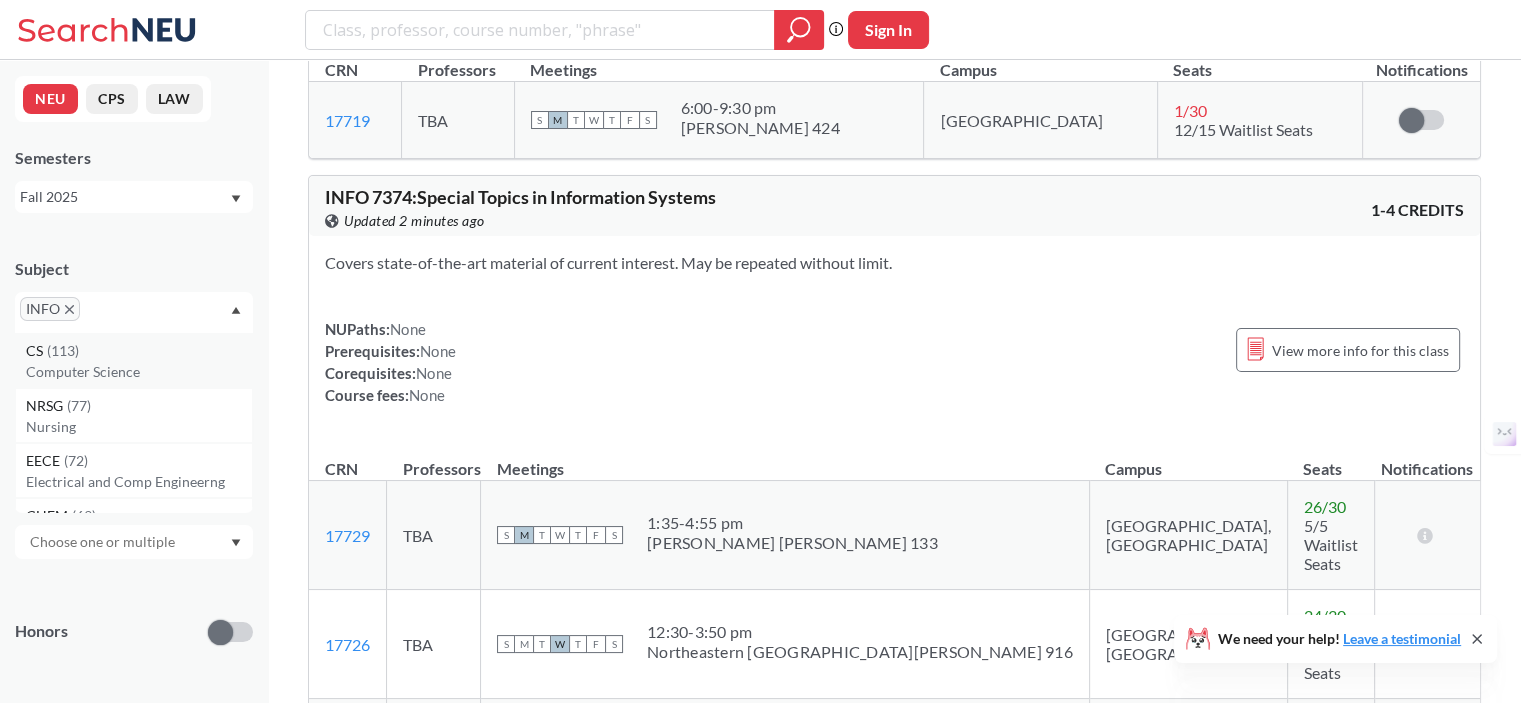 click on "CS ( 113 )" at bounding box center [139, 351] 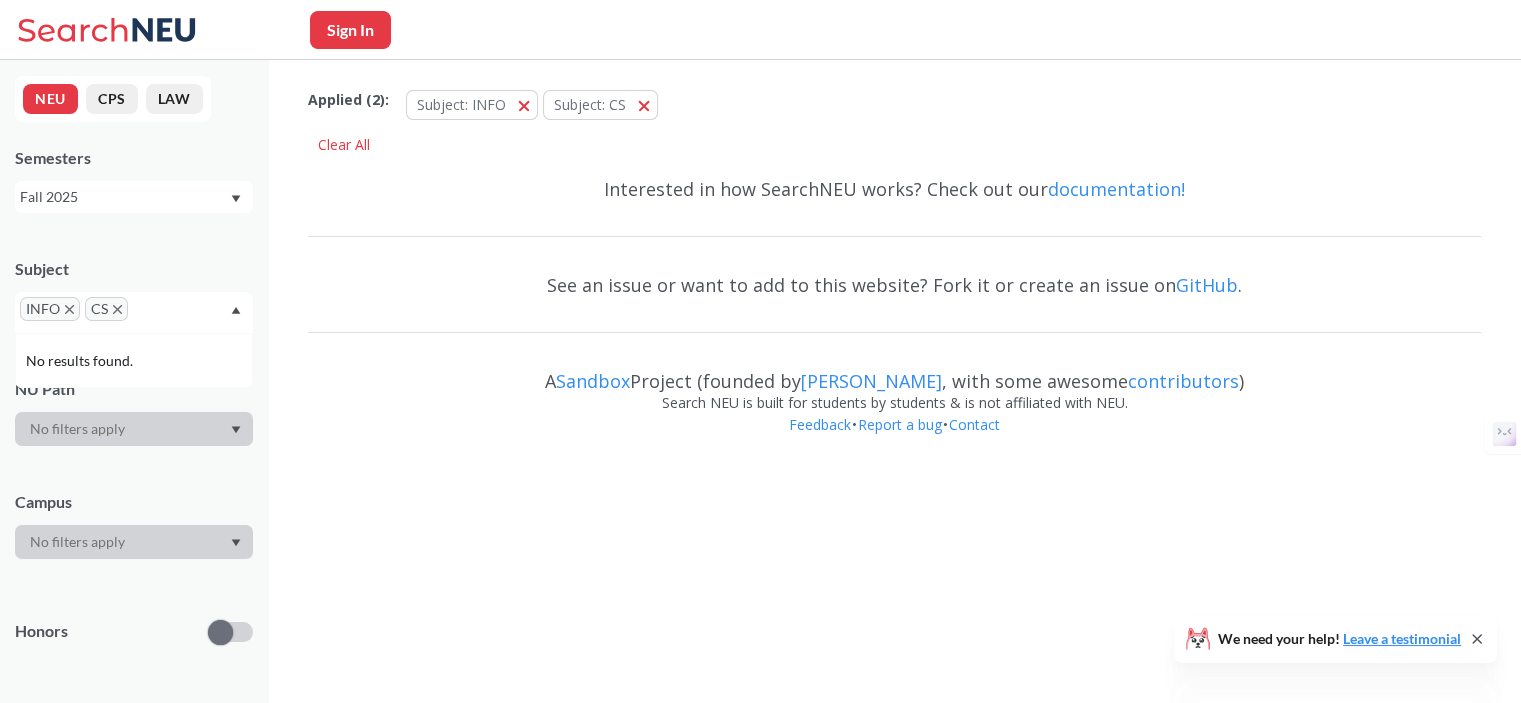 scroll, scrollTop: 0, scrollLeft: 0, axis: both 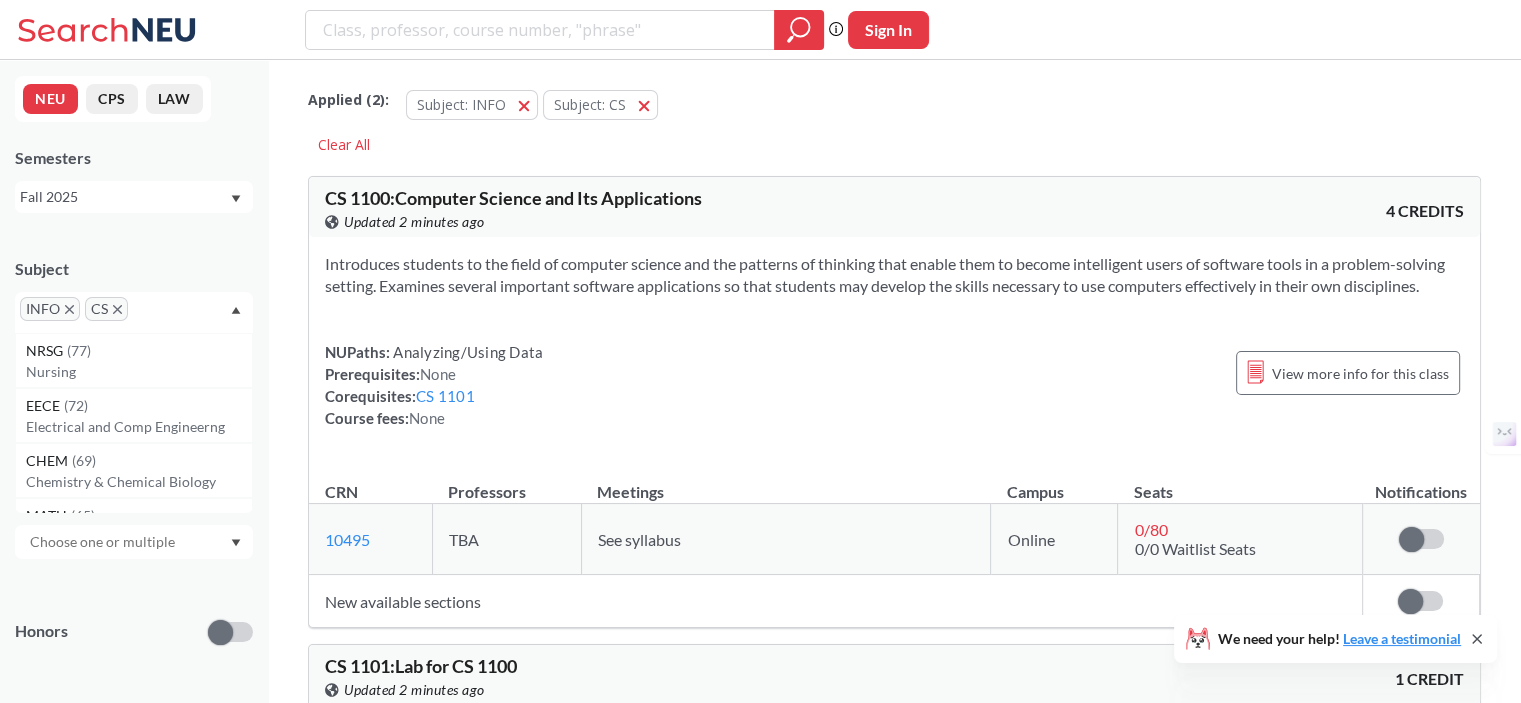 click 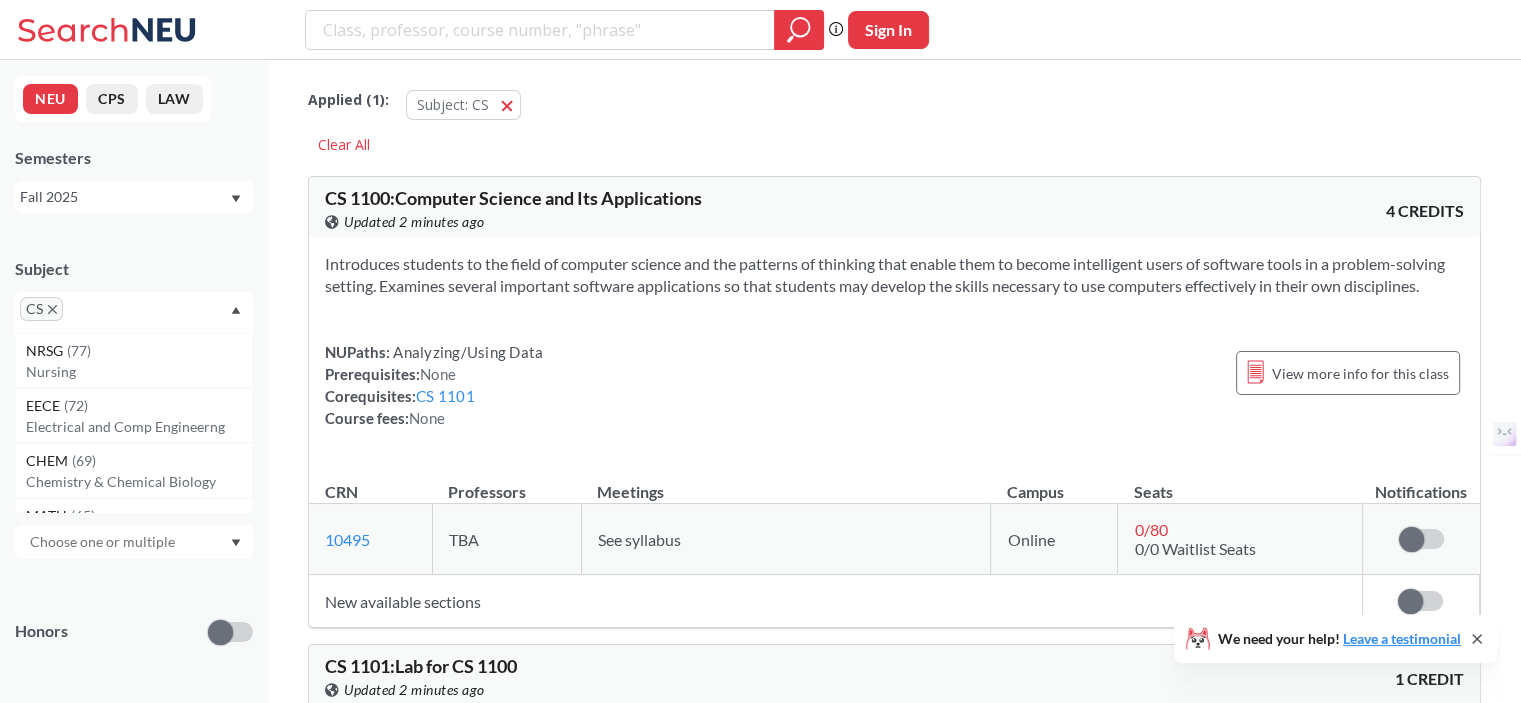 click 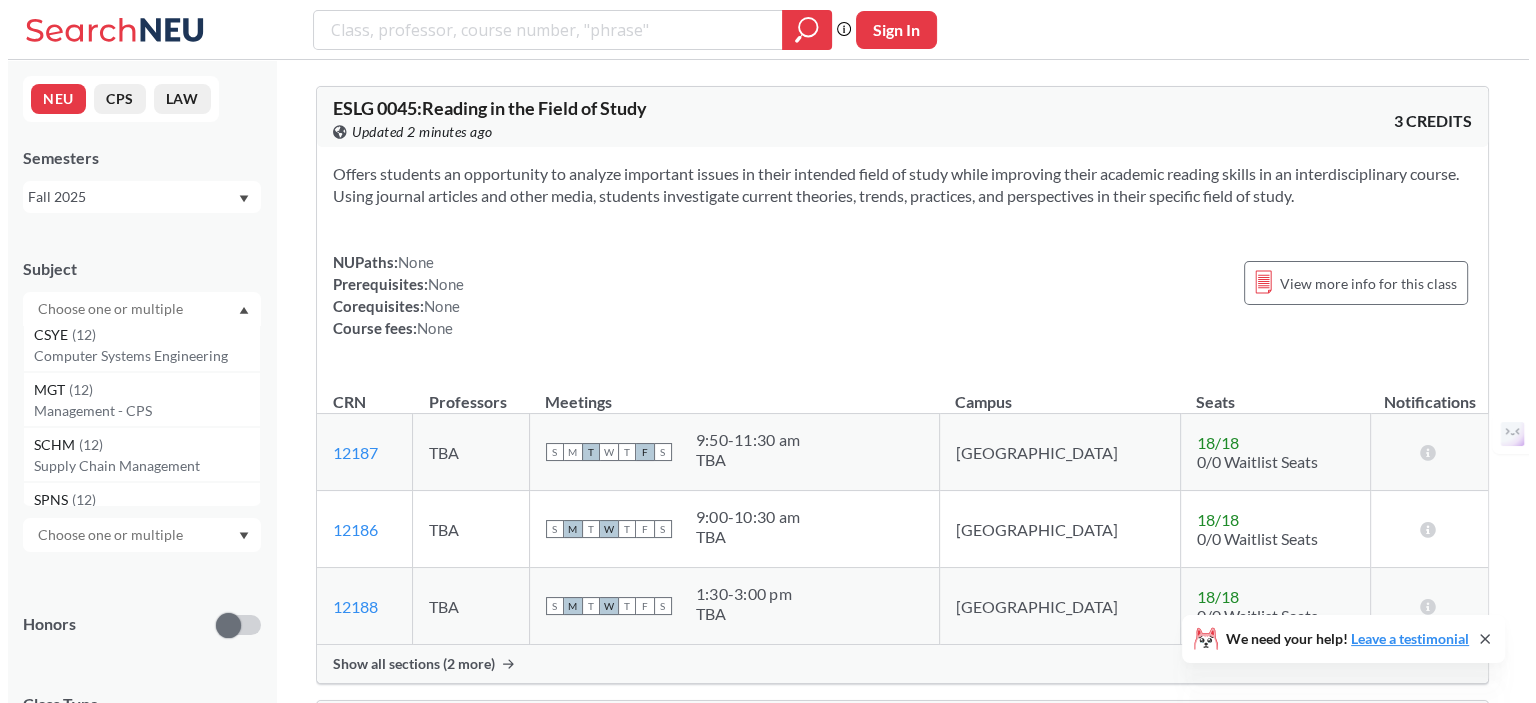 scroll, scrollTop: 3695, scrollLeft: 0, axis: vertical 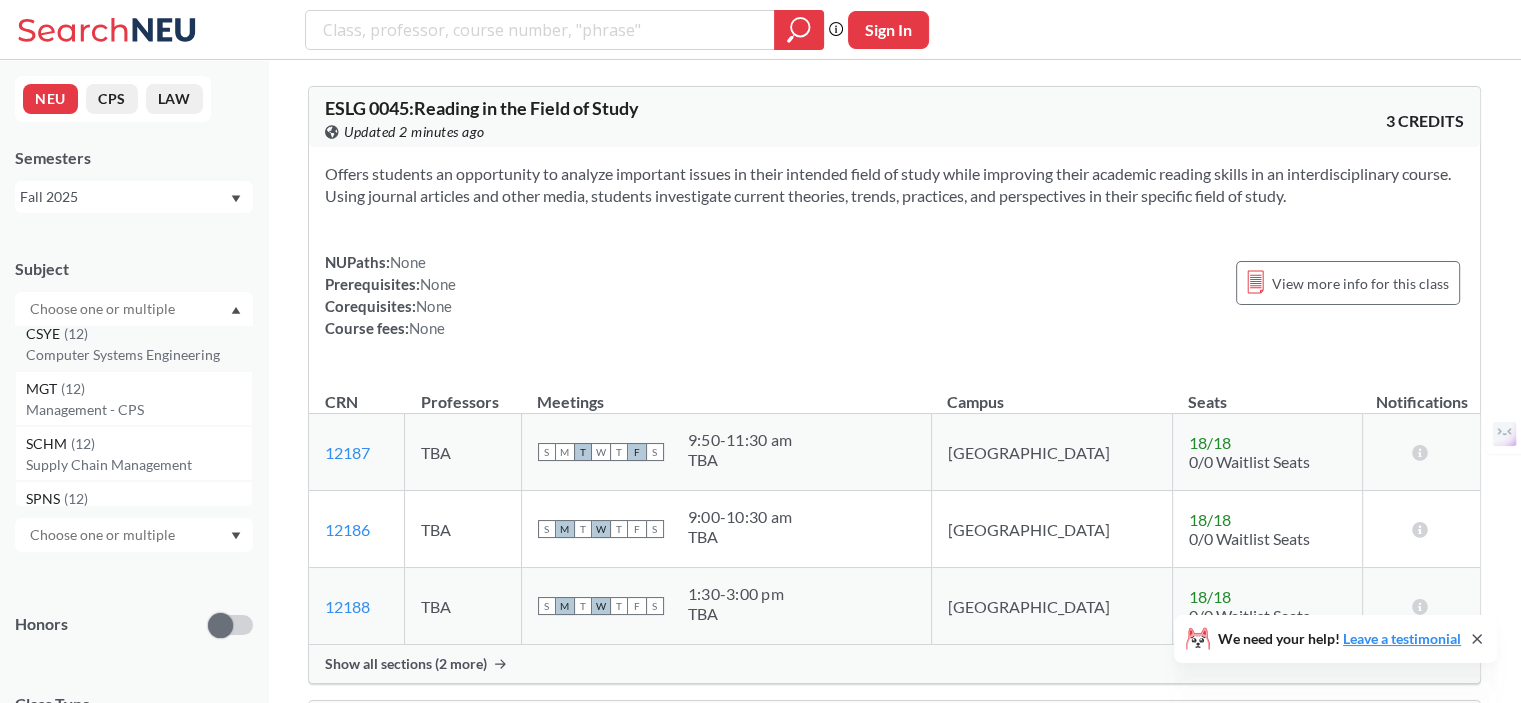 click on "Computer Systems Engineering" at bounding box center (139, 355) 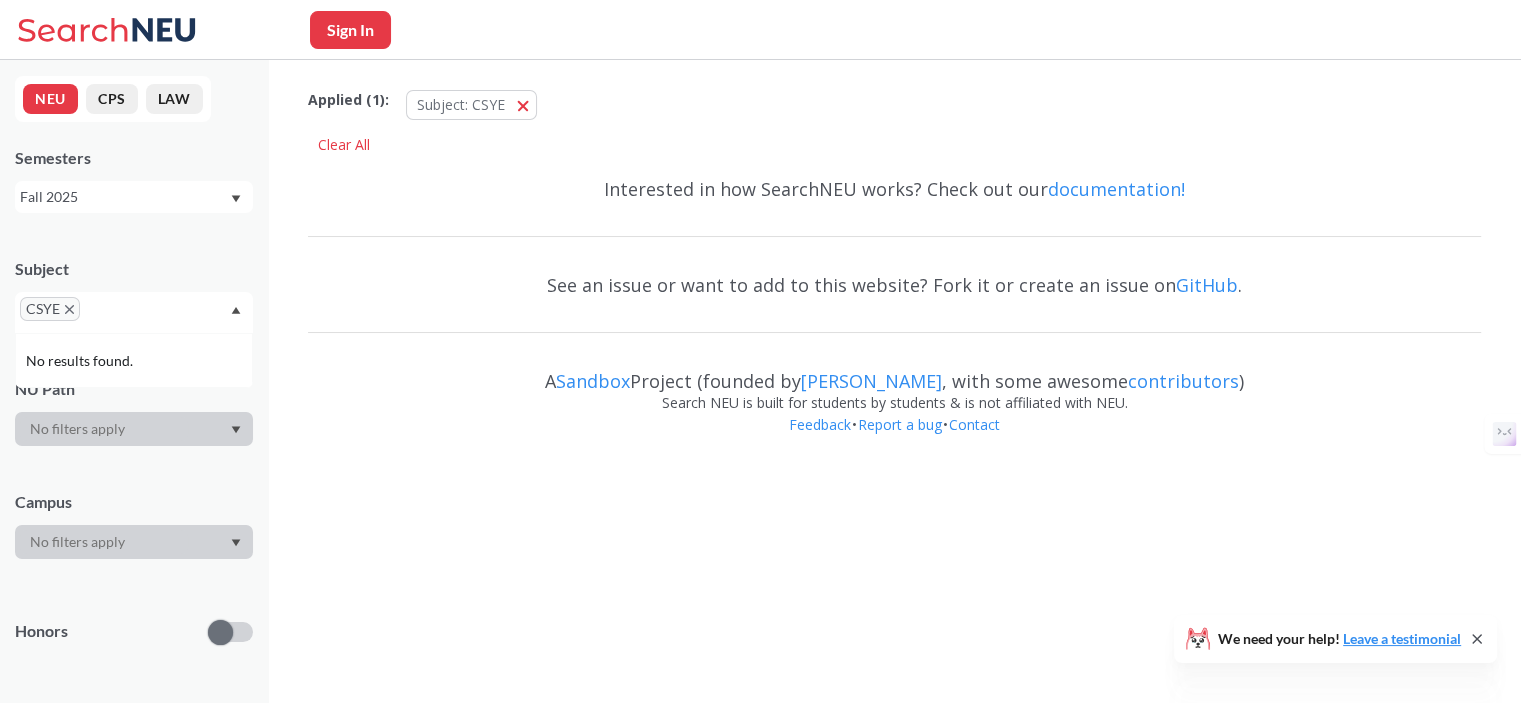 scroll, scrollTop: 0, scrollLeft: 0, axis: both 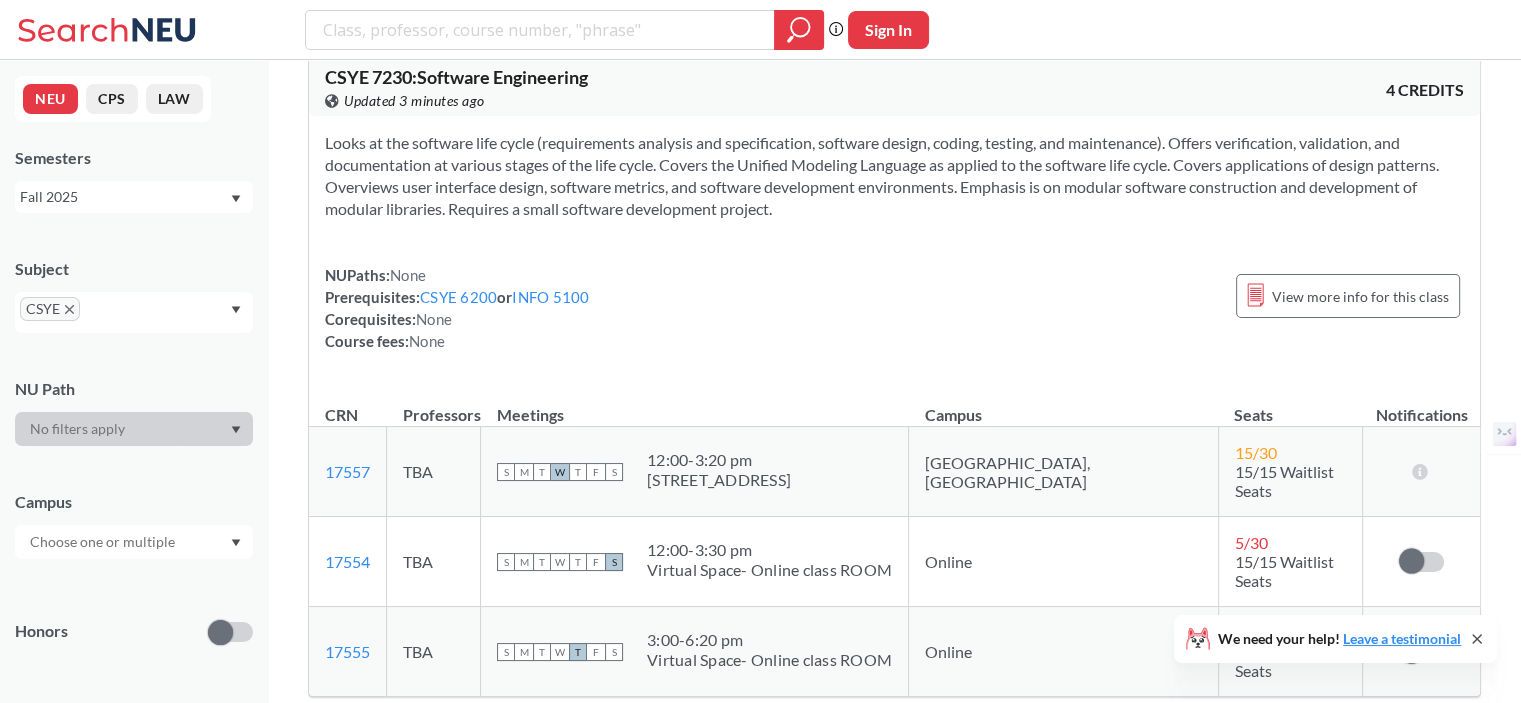 click on "5 / 30" at bounding box center (1251, 542) 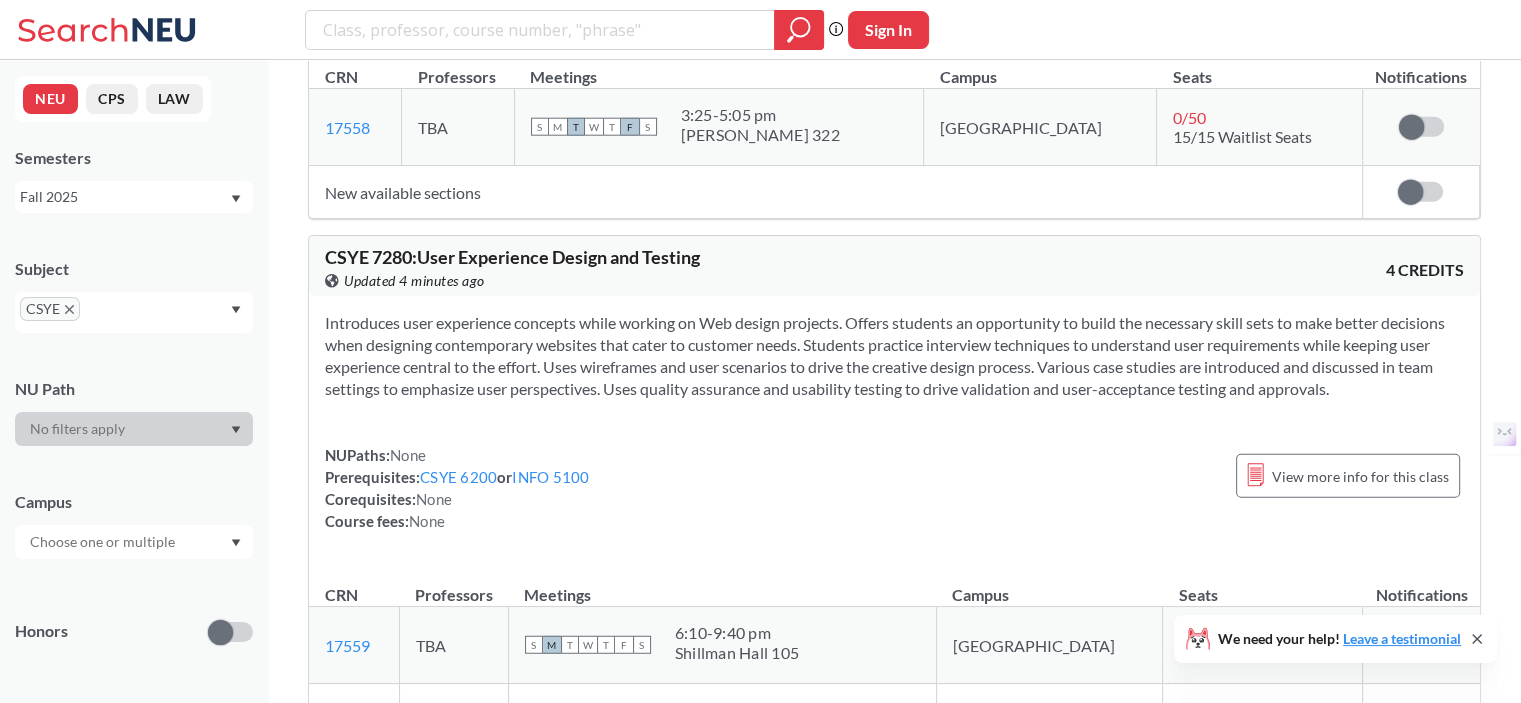 scroll, scrollTop: 4880, scrollLeft: 0, axis: vertical 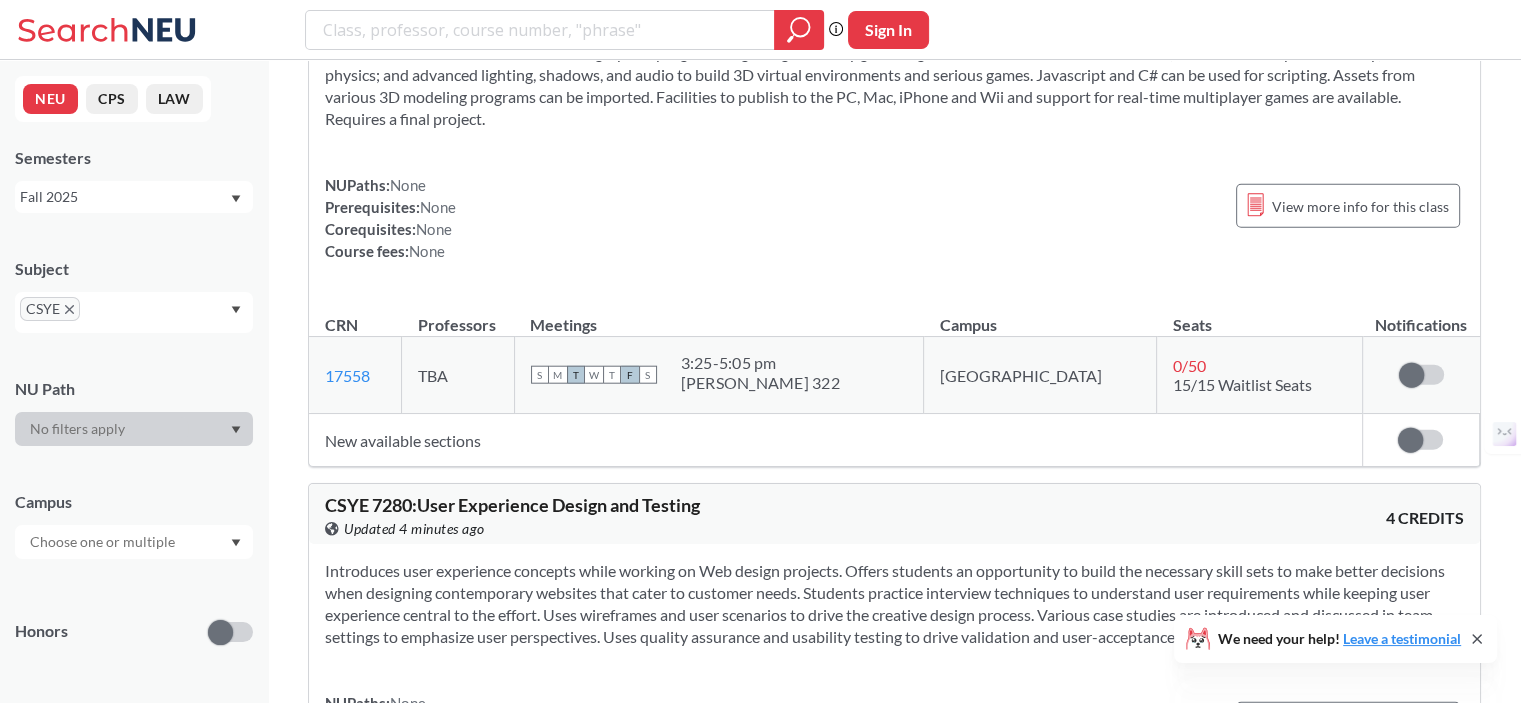 click 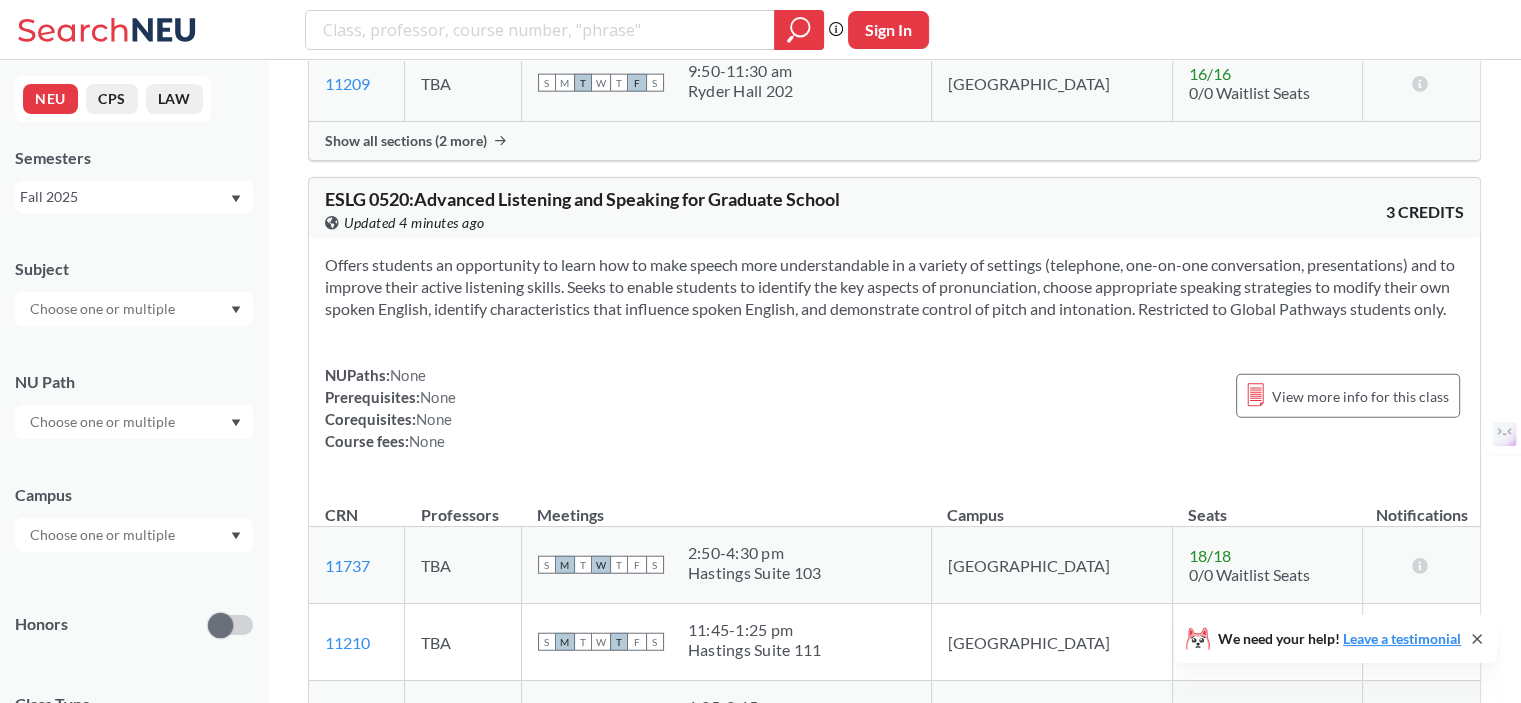 click at bounding box center (104, 309) 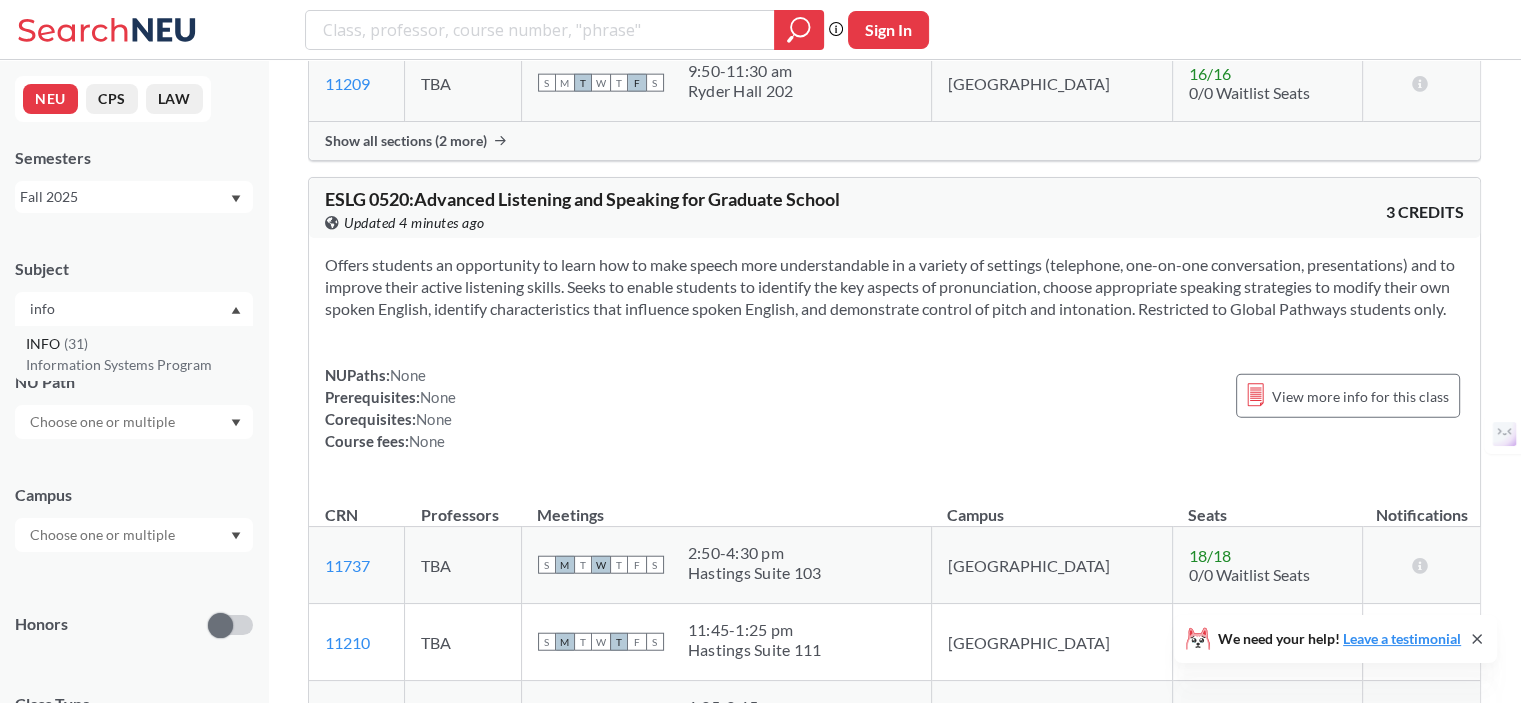type on "info" 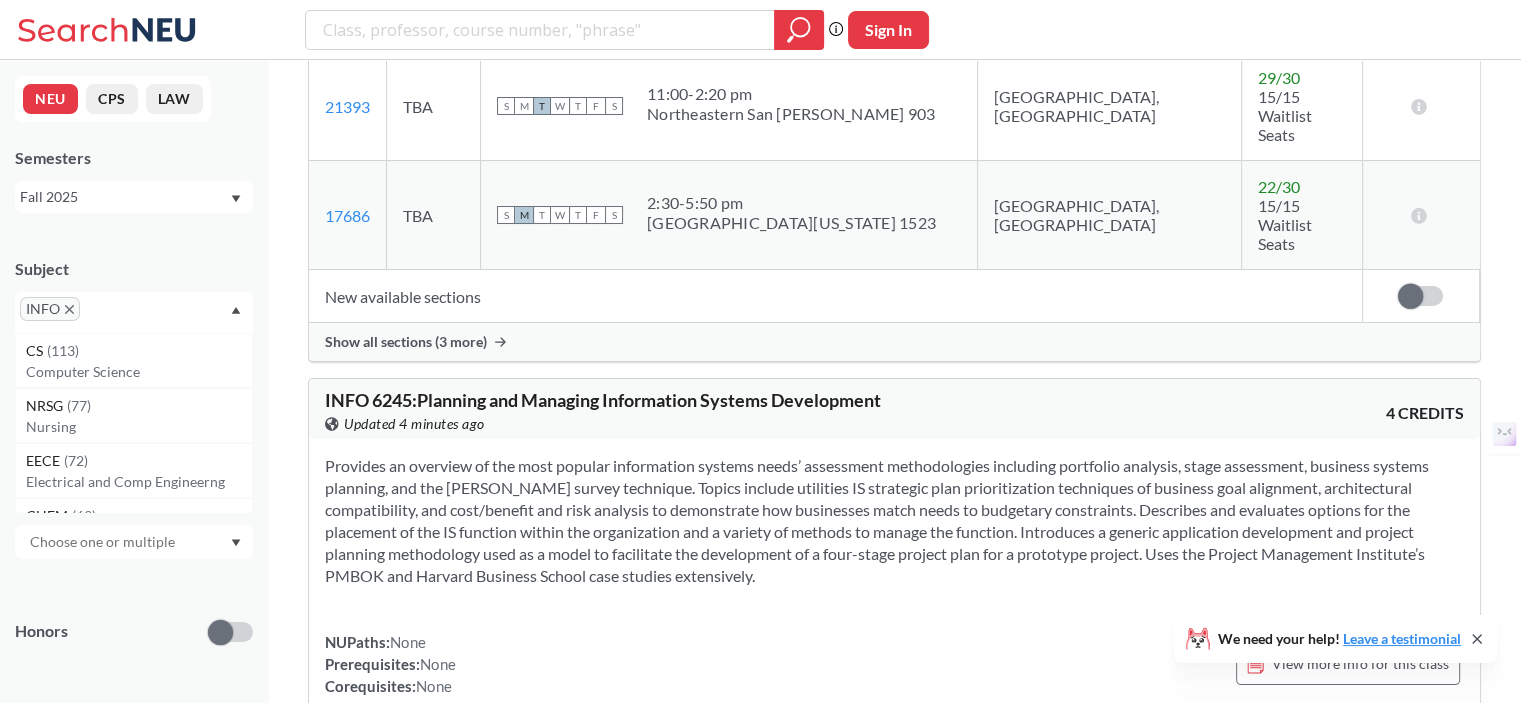 scroll, scrollTop: 6148, scrollLeft: 0, axis: vertical 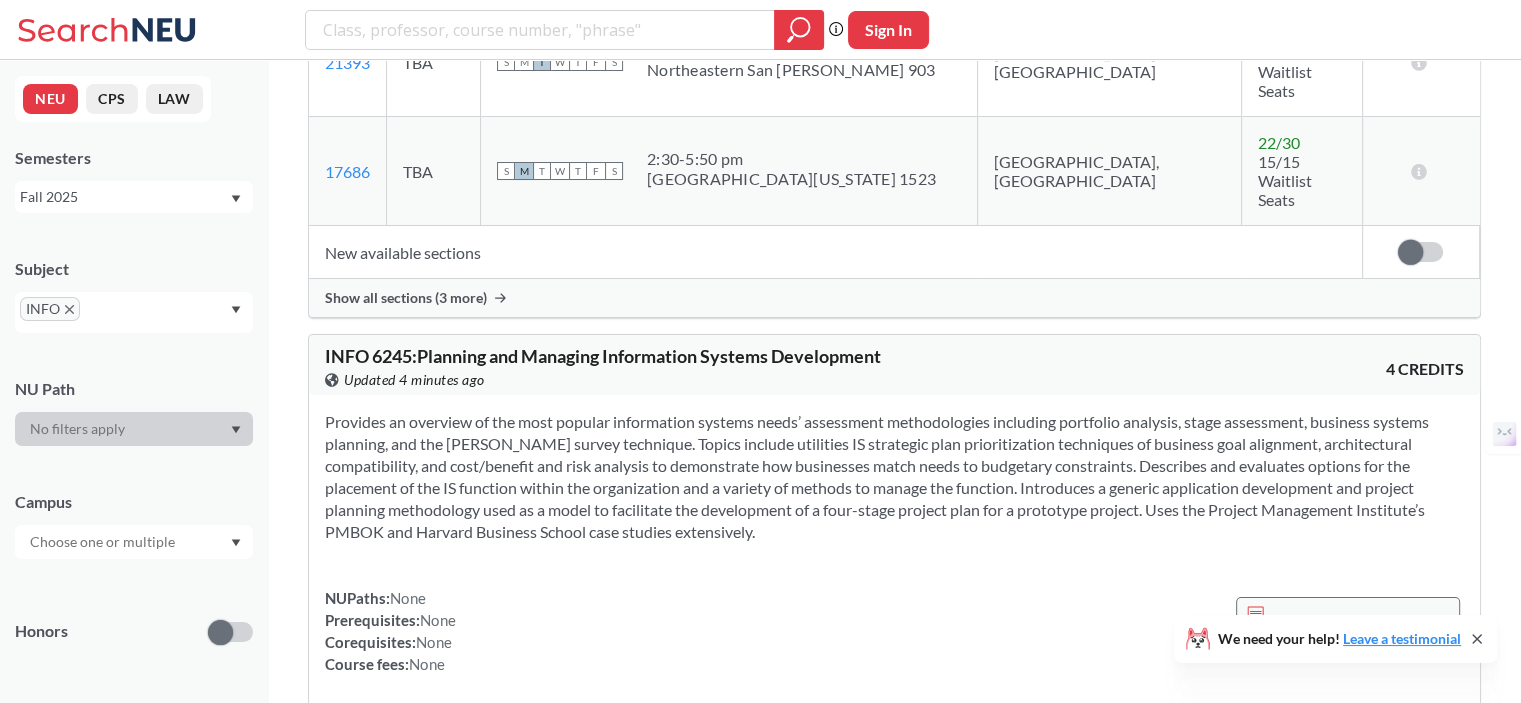 click on "View more info for this class" at bounding box center (1360, 619) 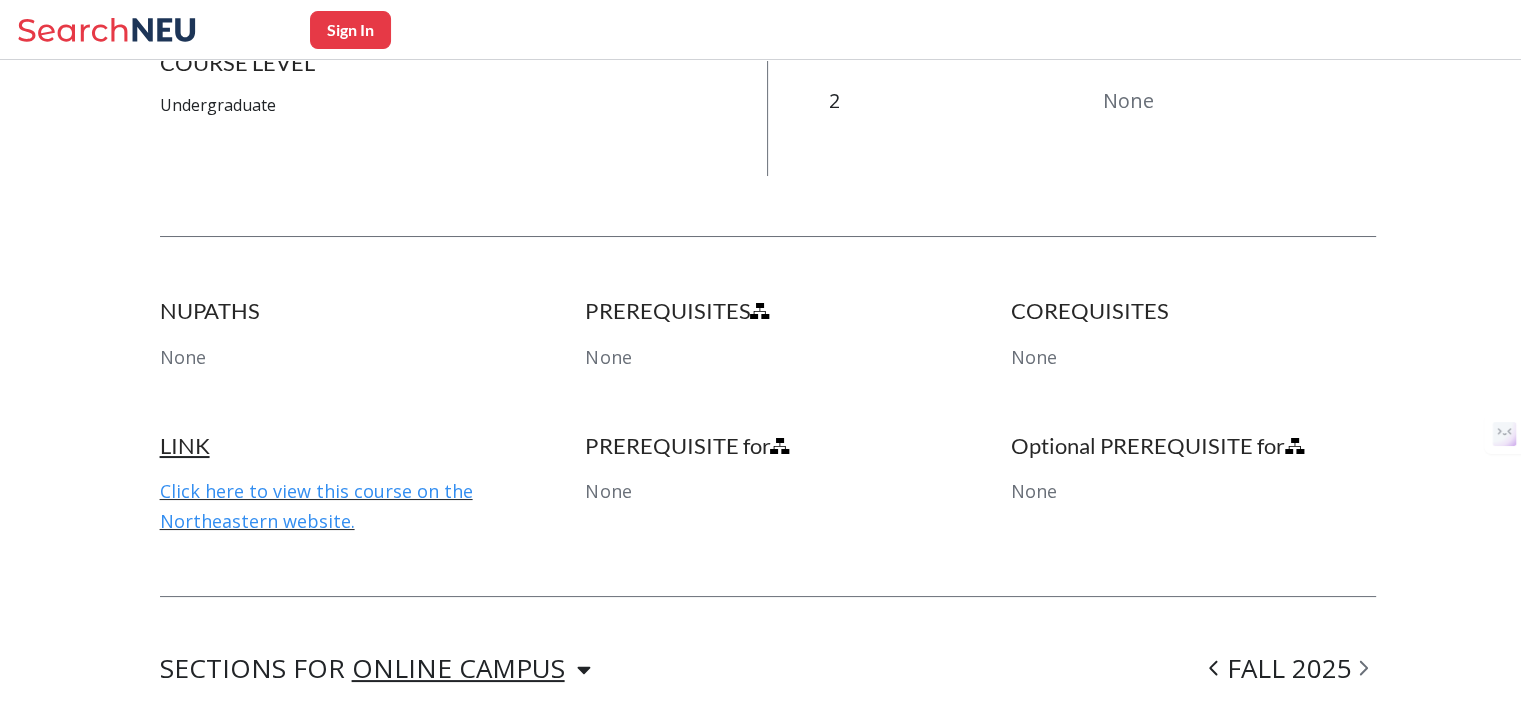 scroll, scrollTop: 878, scrollLeft: 0, axis: vertical 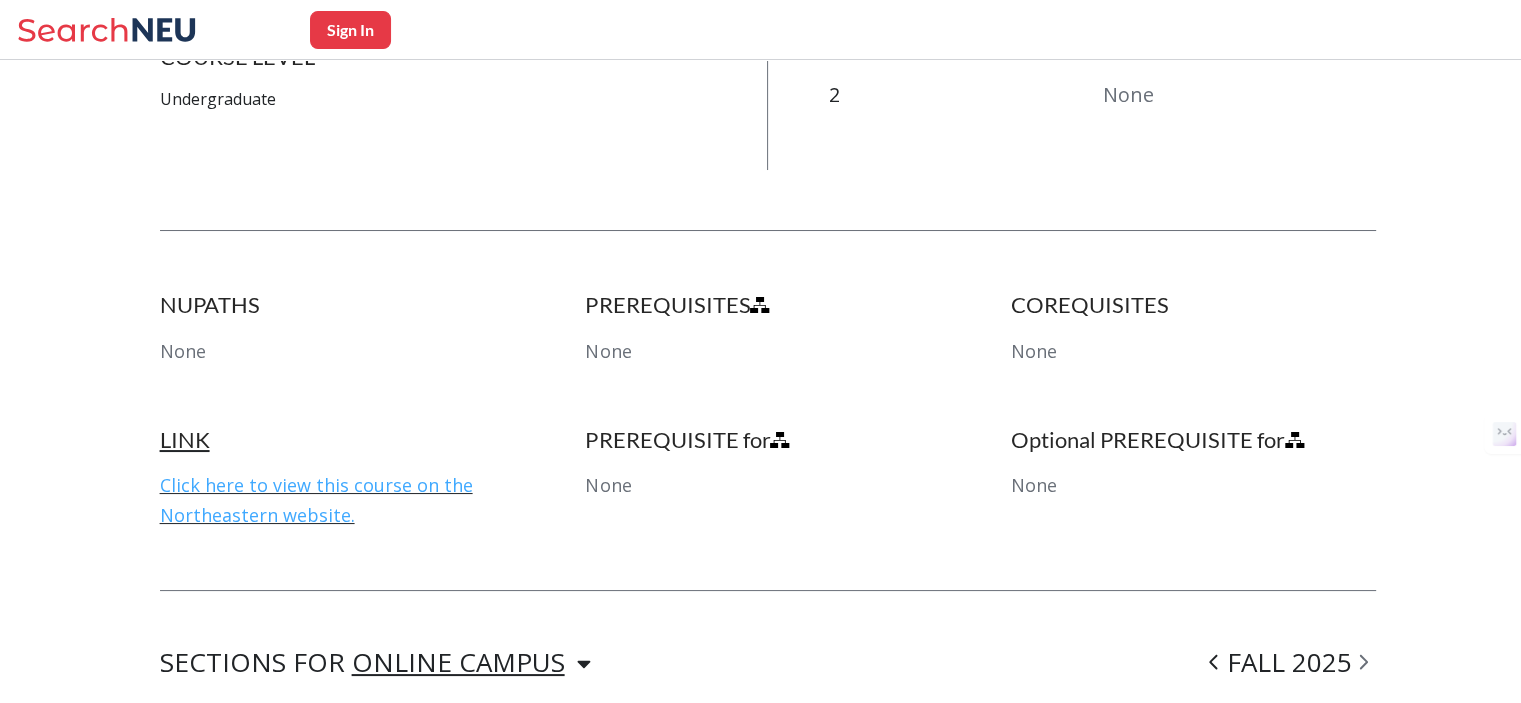 click on "Click here to view this course on the Northeastern website." at bounding box center (316, 500) 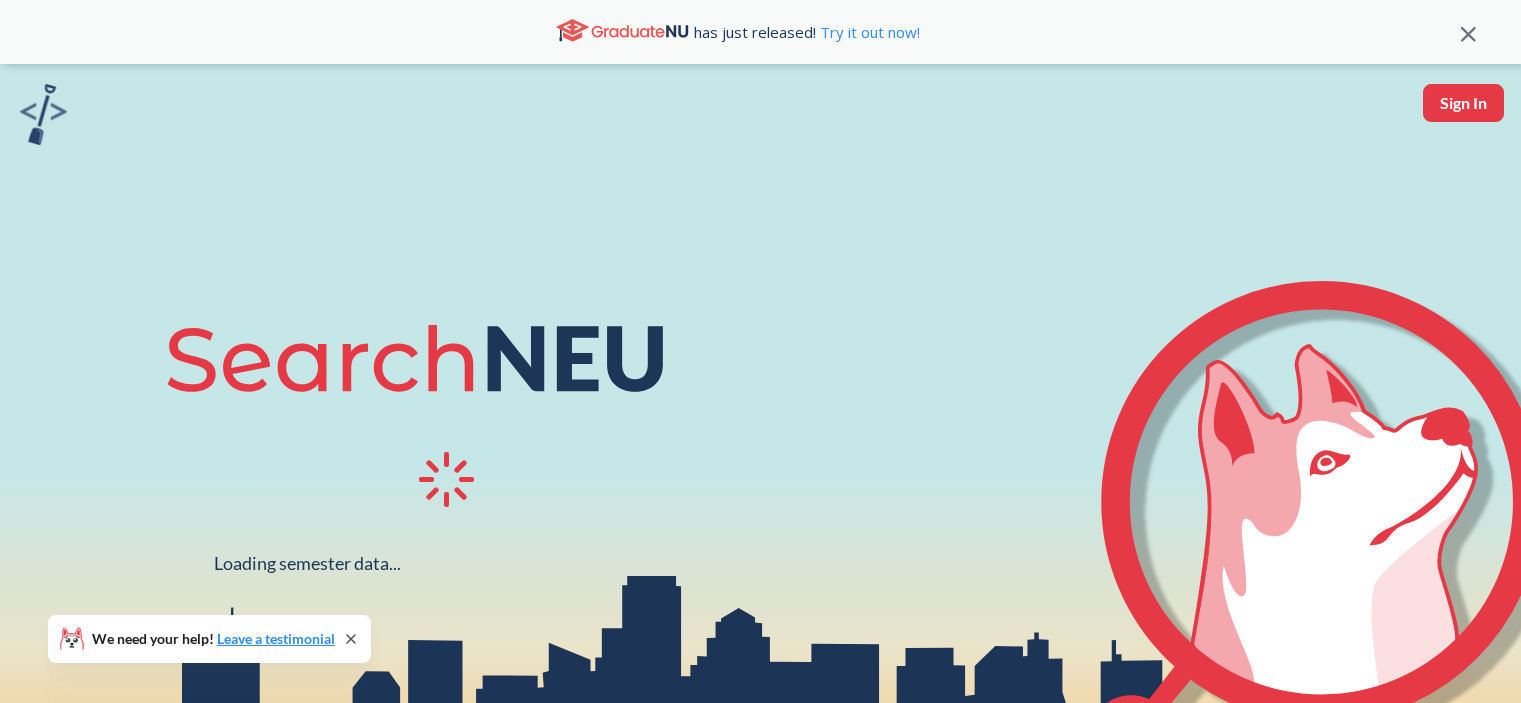 scroll, scrollTop: 0, scrollLeft: 0, axis: both 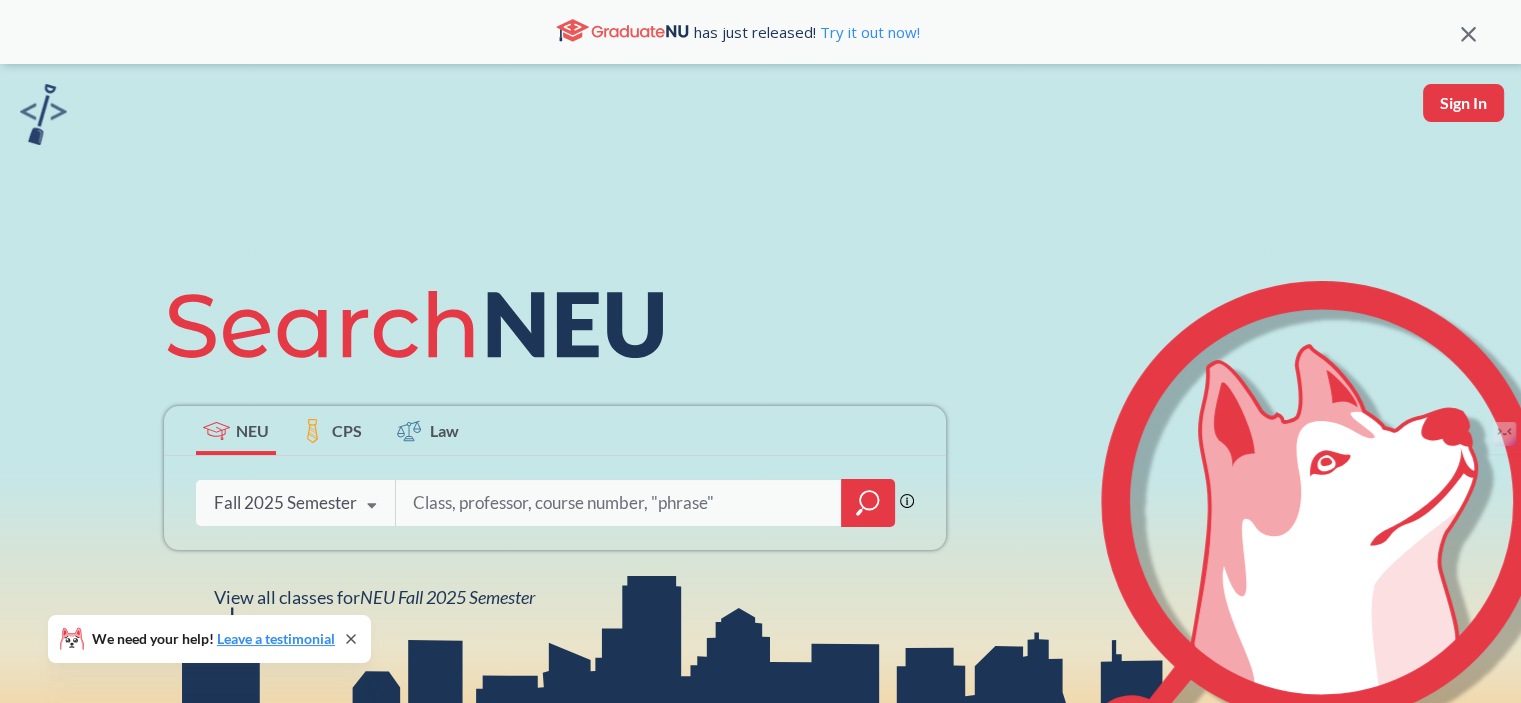 click 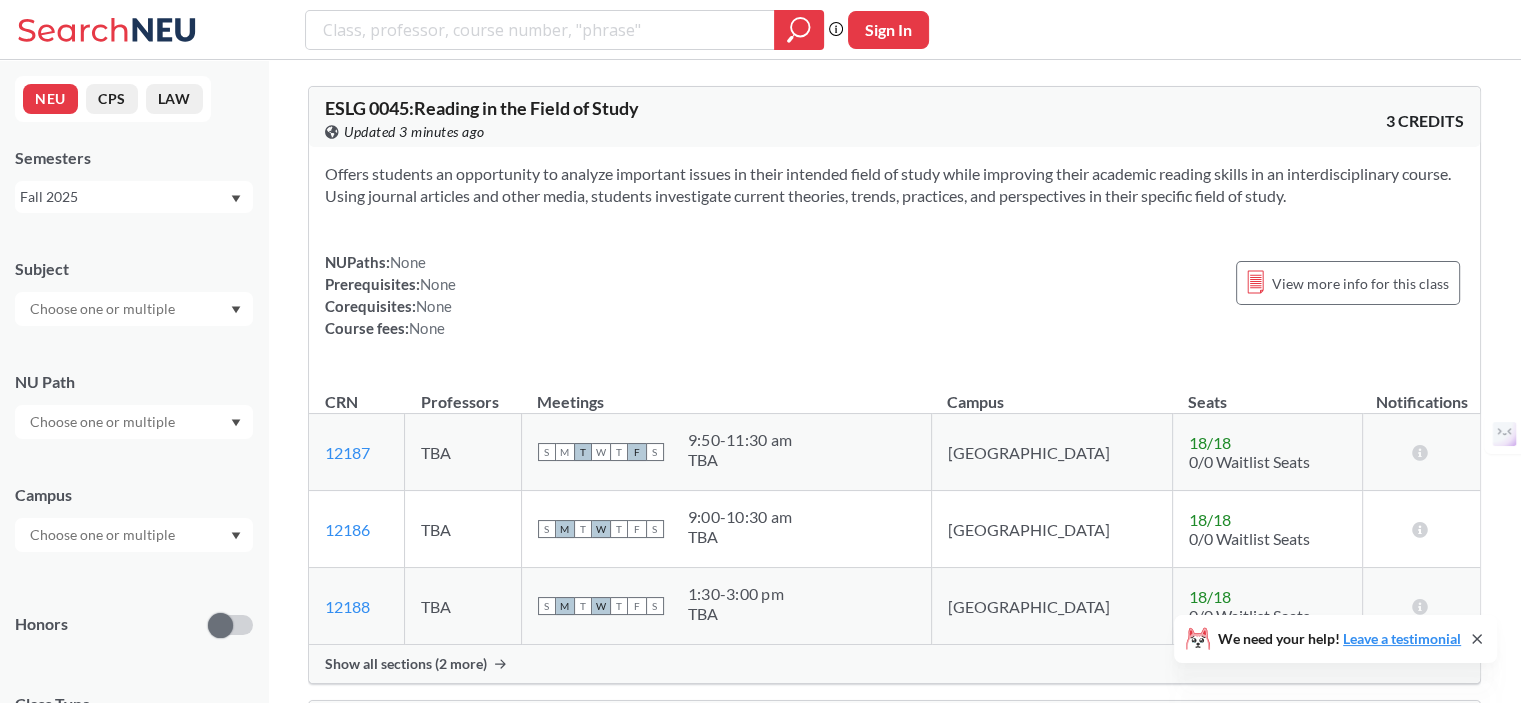 click at bounding box center [134, 309] 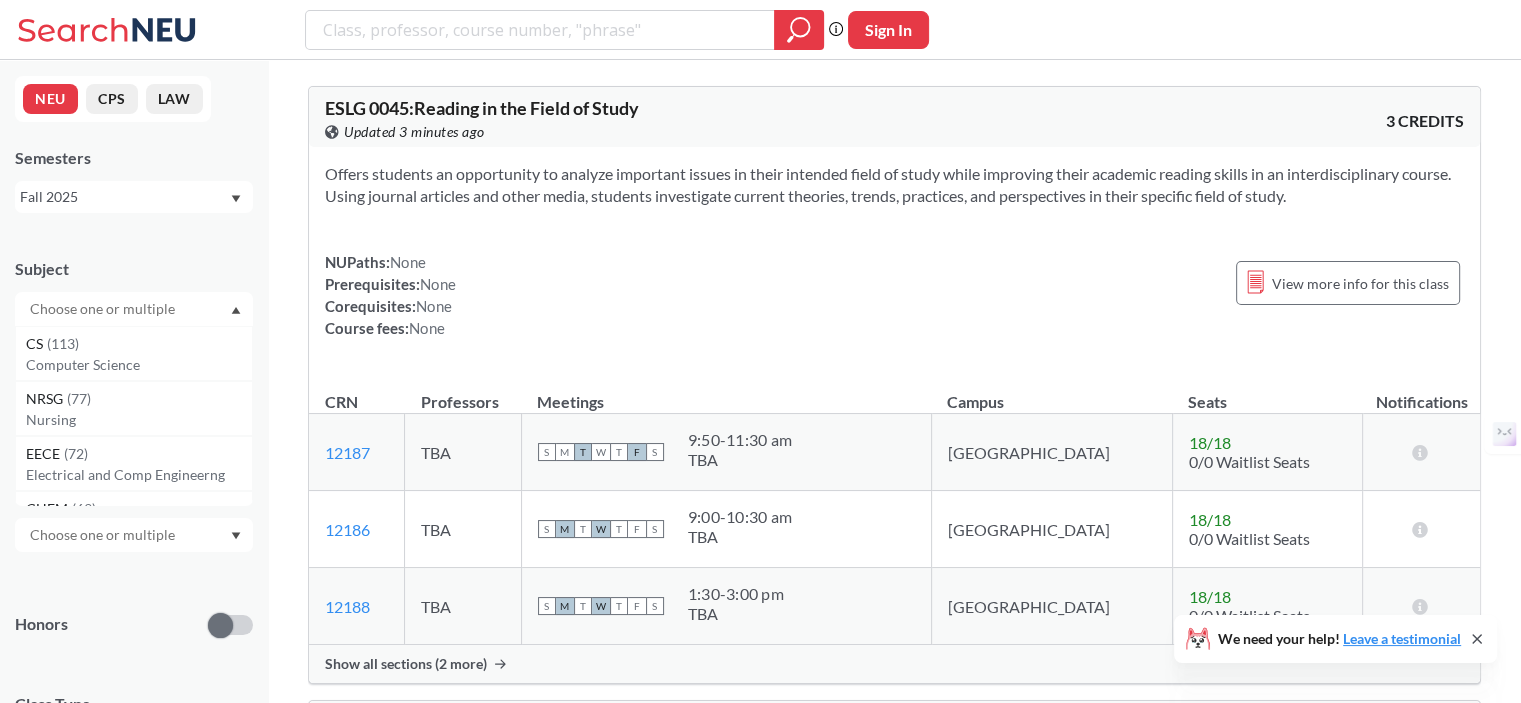 click at bounding box center [104, 309] 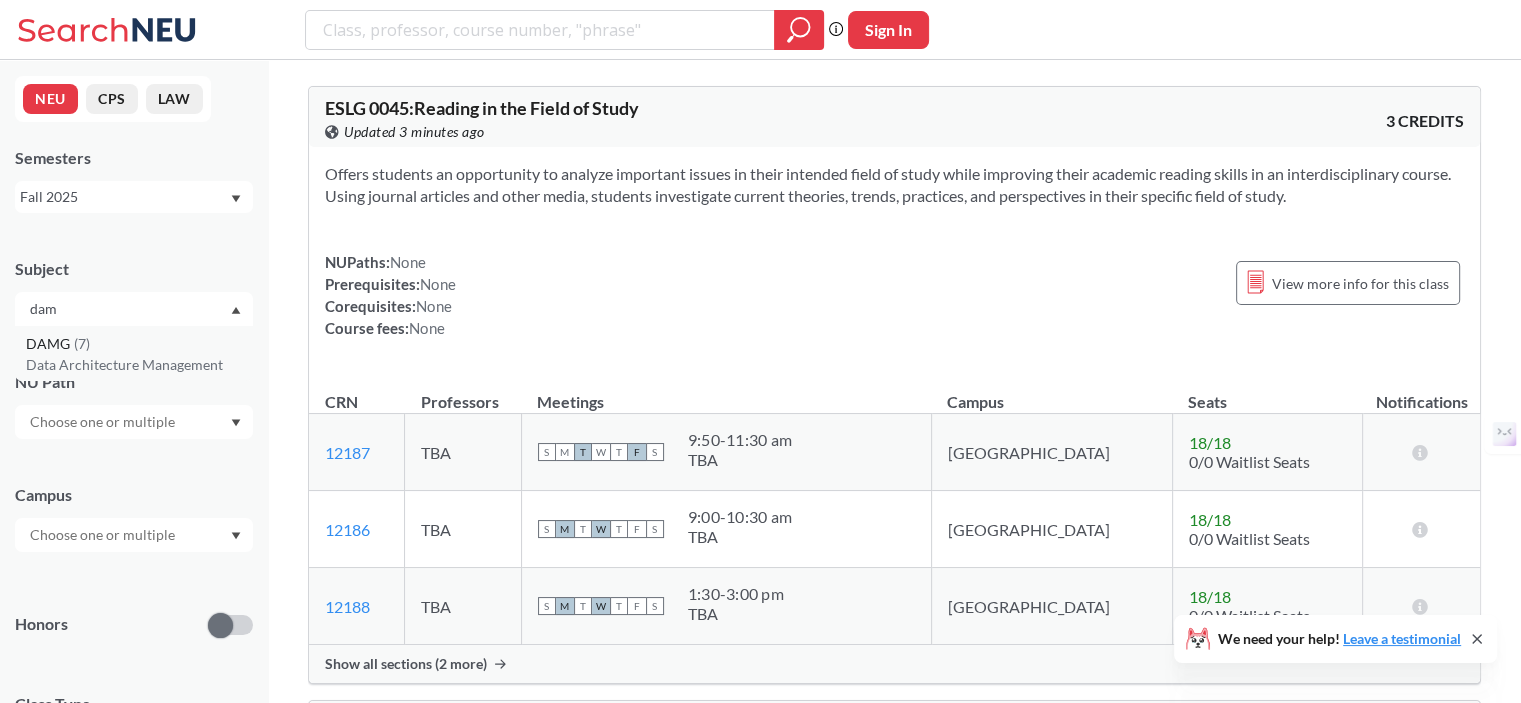 type on "dam" 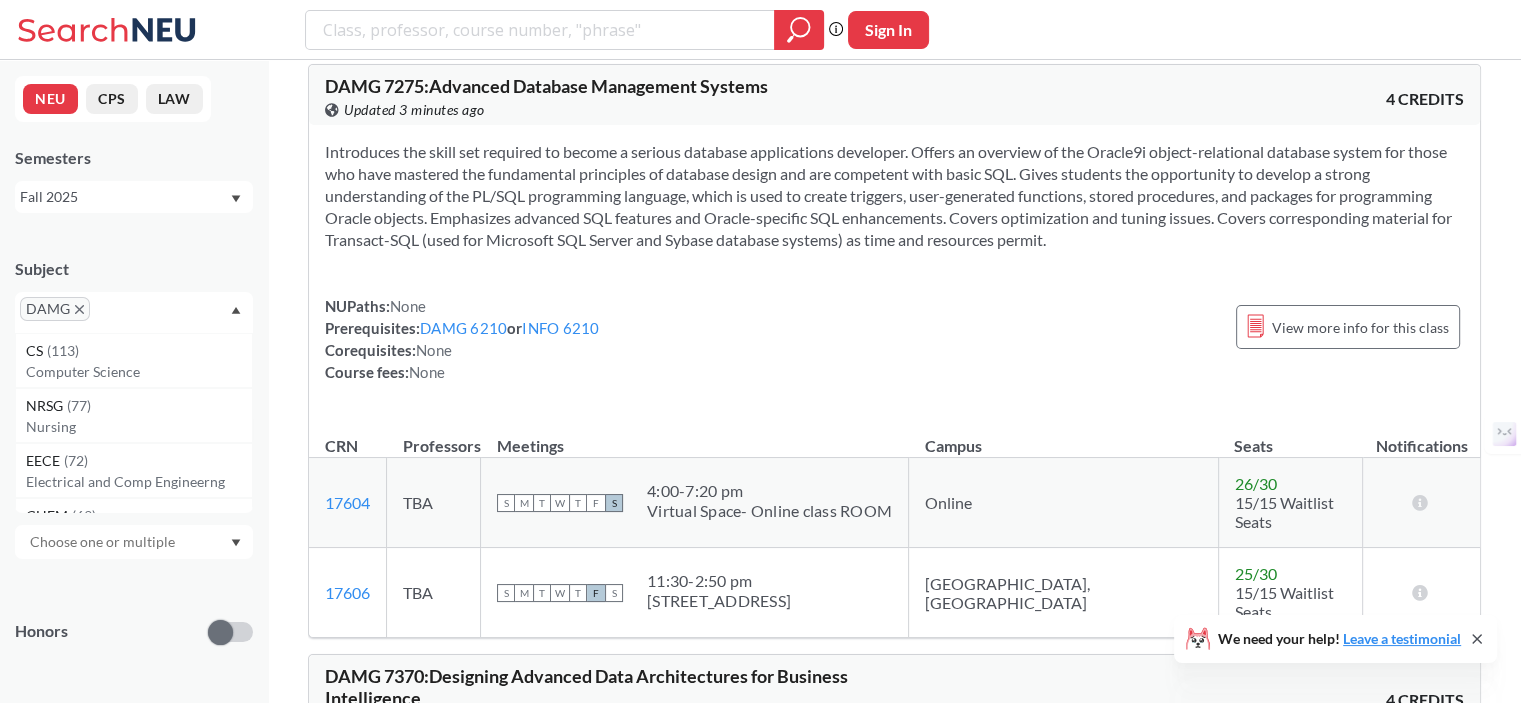 scroll, scrollTop: 2782, scrollLeft: 0, axis: vertical 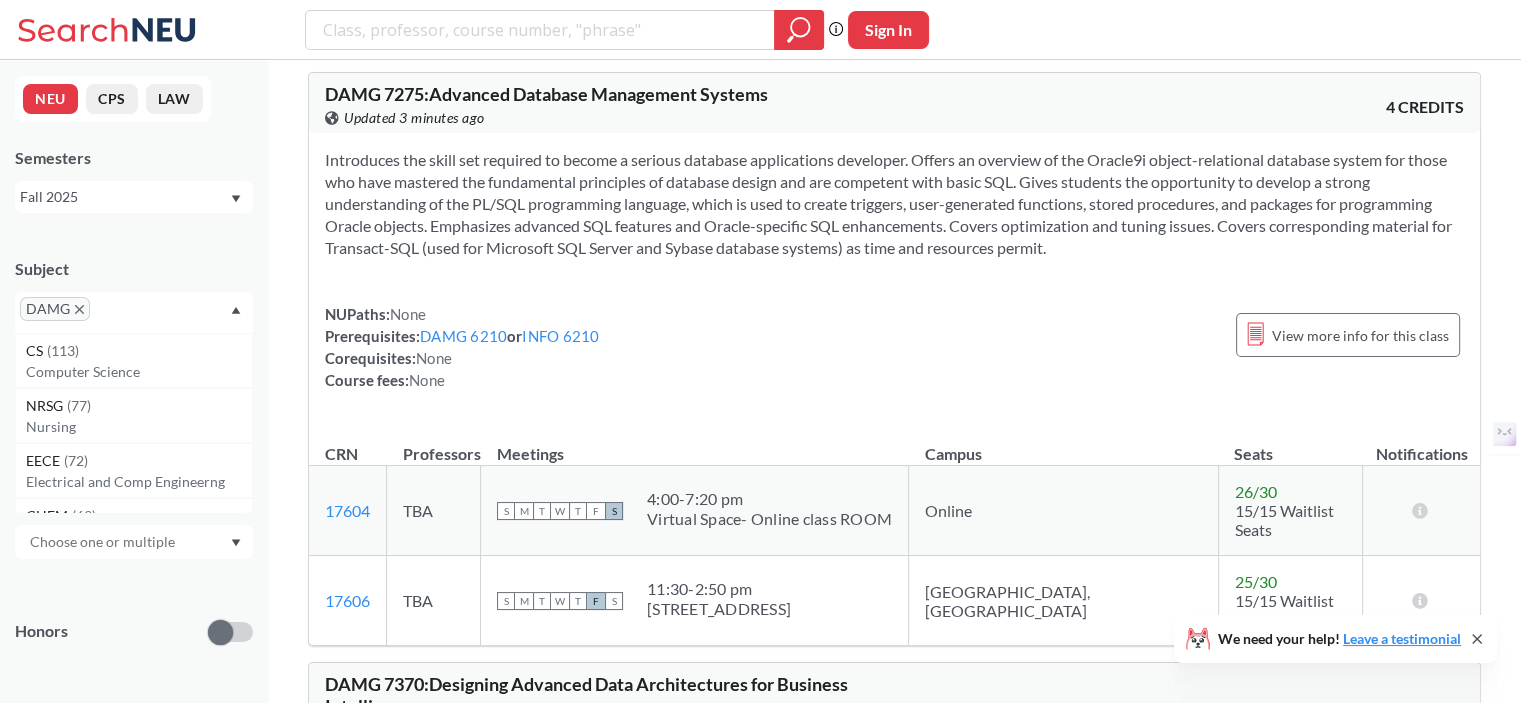 click 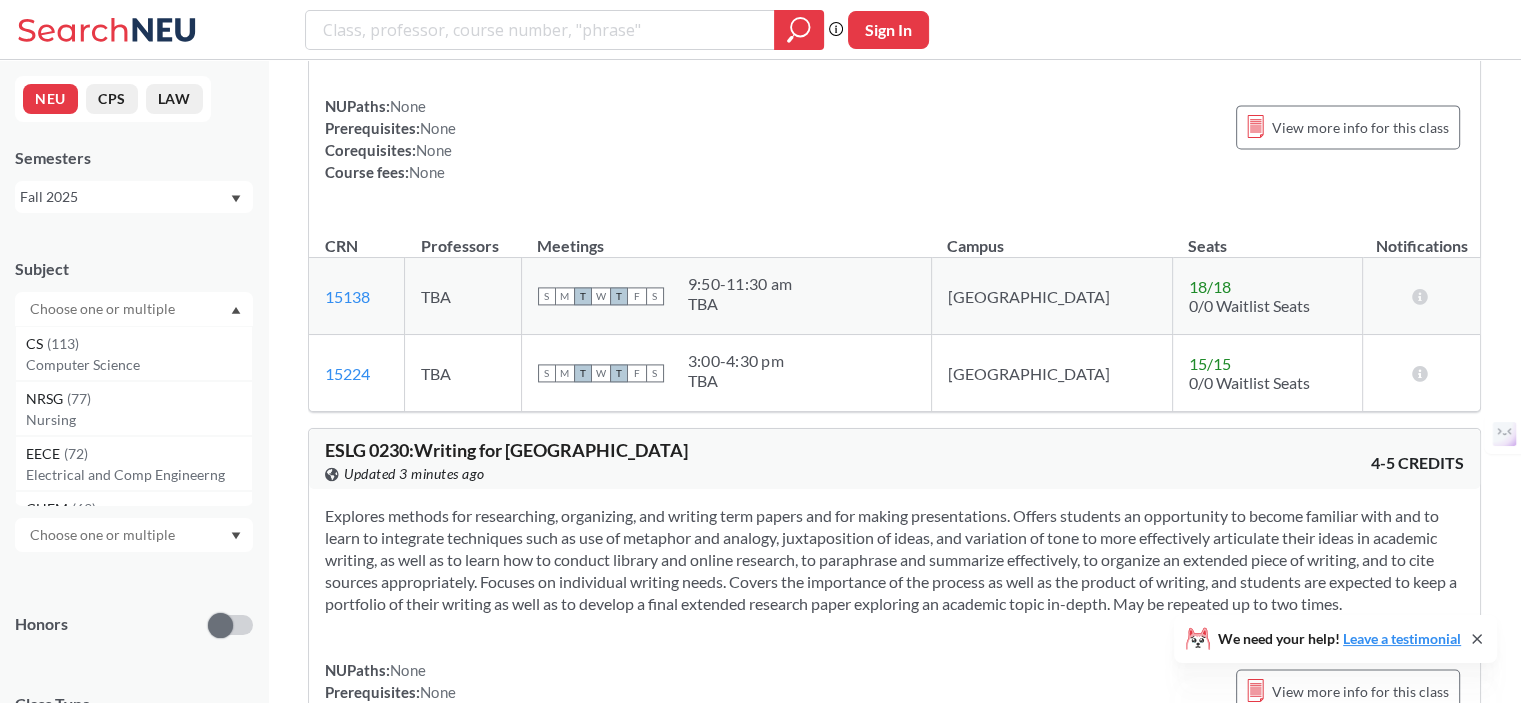 click at bounding box center (104, 309) 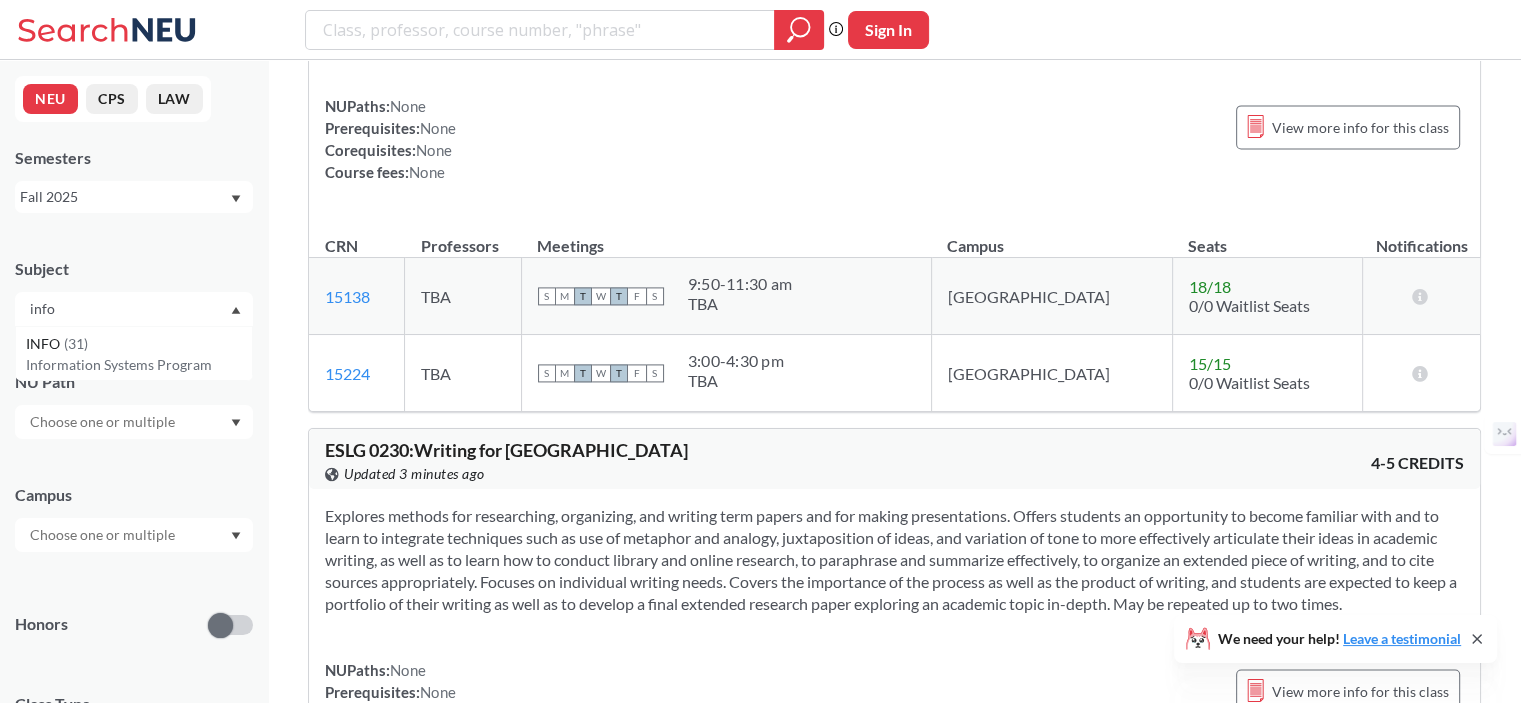 type on "info" 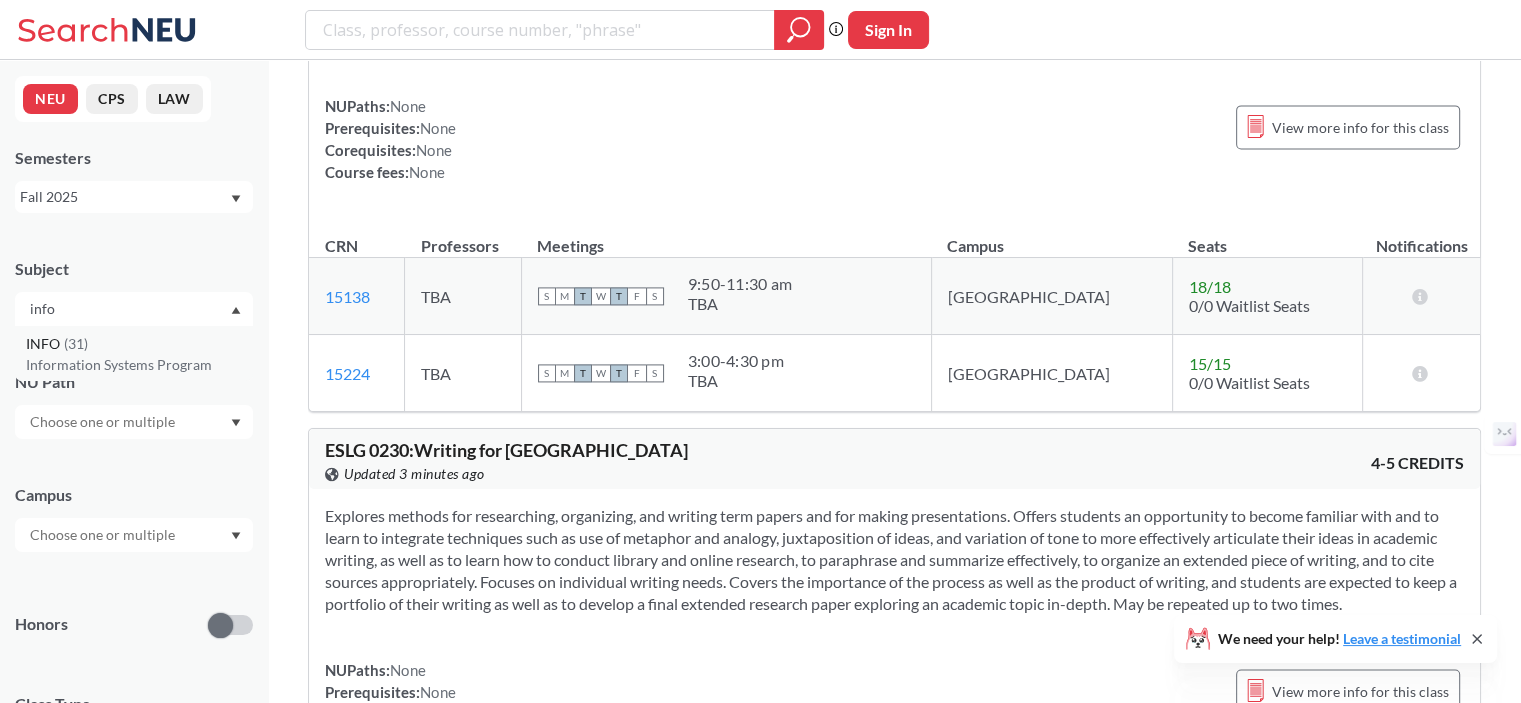 click on "INFO ( 31 )" at bounding box center [139, 344] 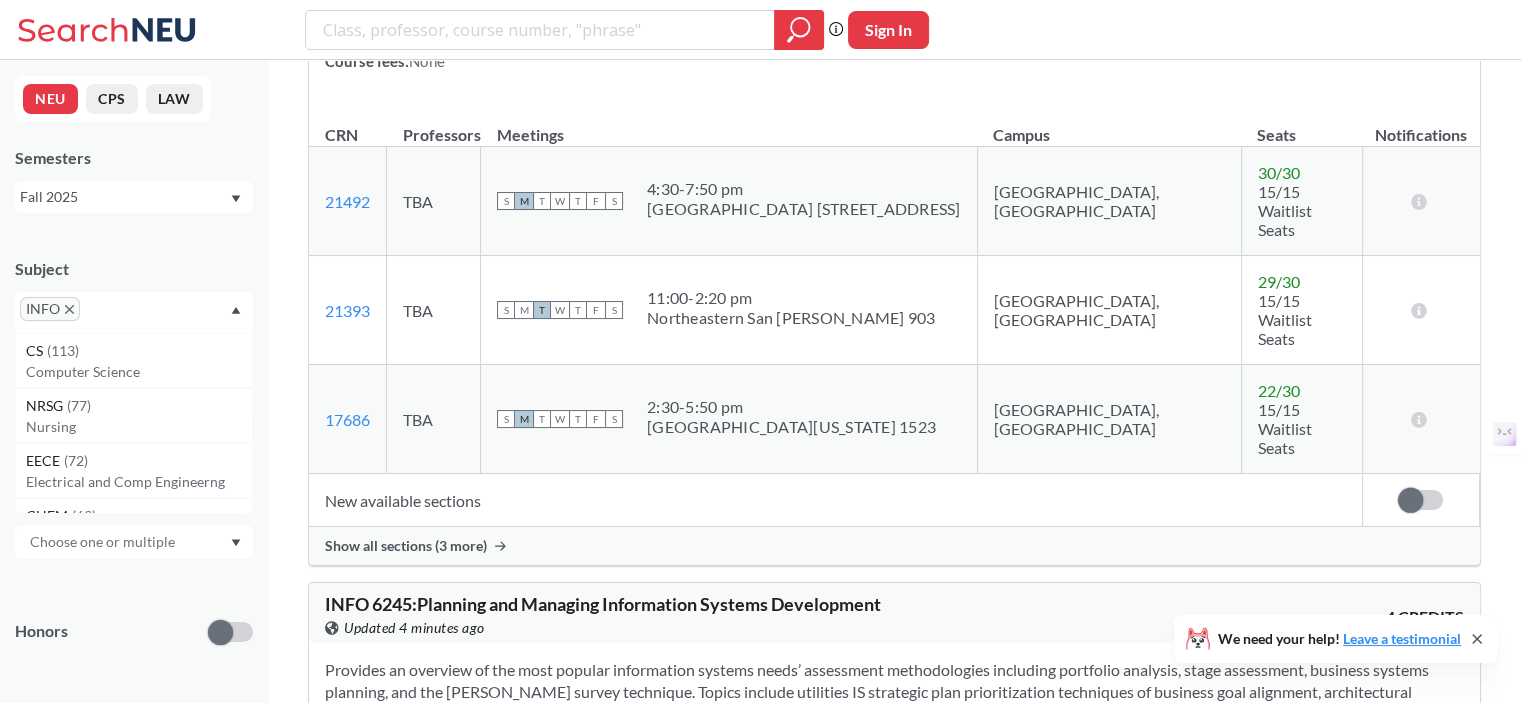 scroll, scrollTop: 5899, scrollLeft: 0, axis: vertical 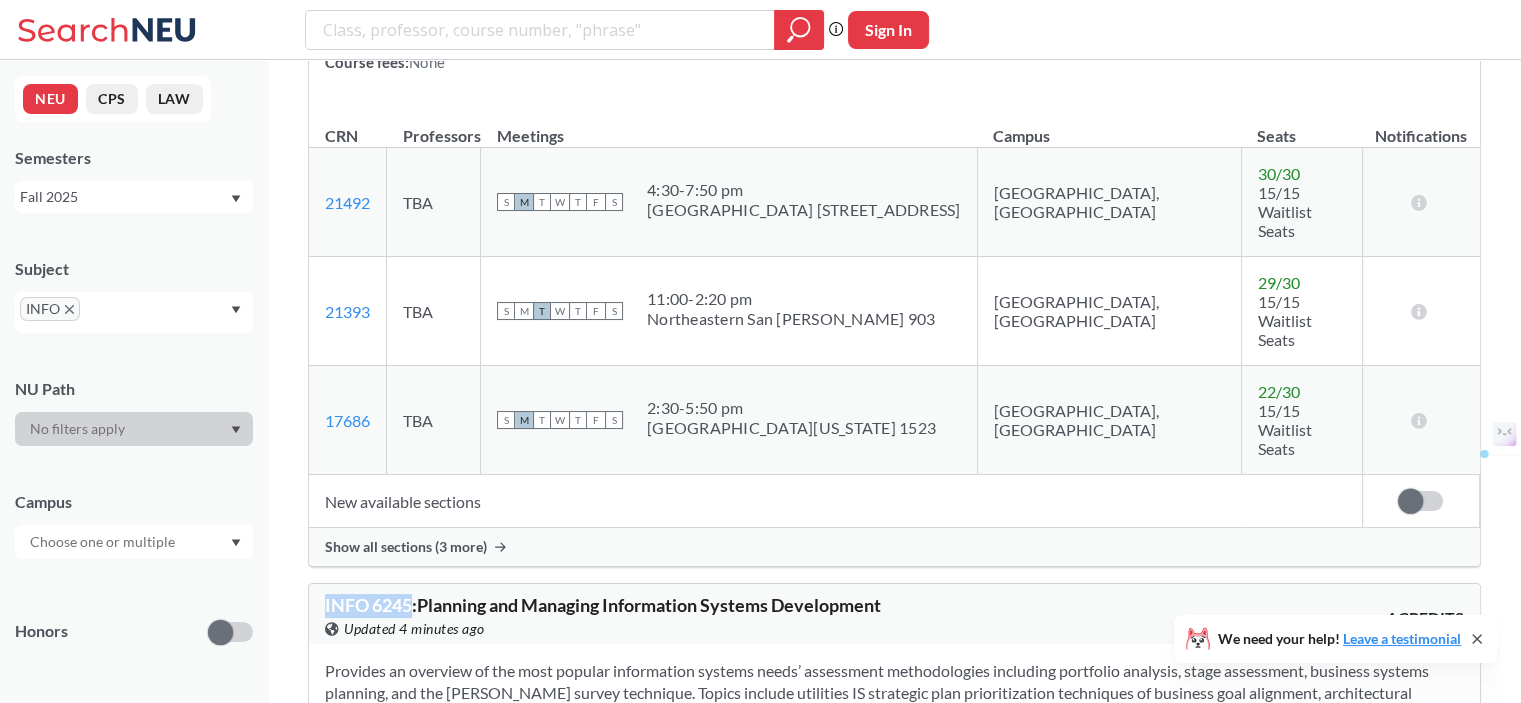 drag, startPoint x: 411, startPoint y: 194, endPoint x: 317, endPoint y: 186, distance: 94.33981 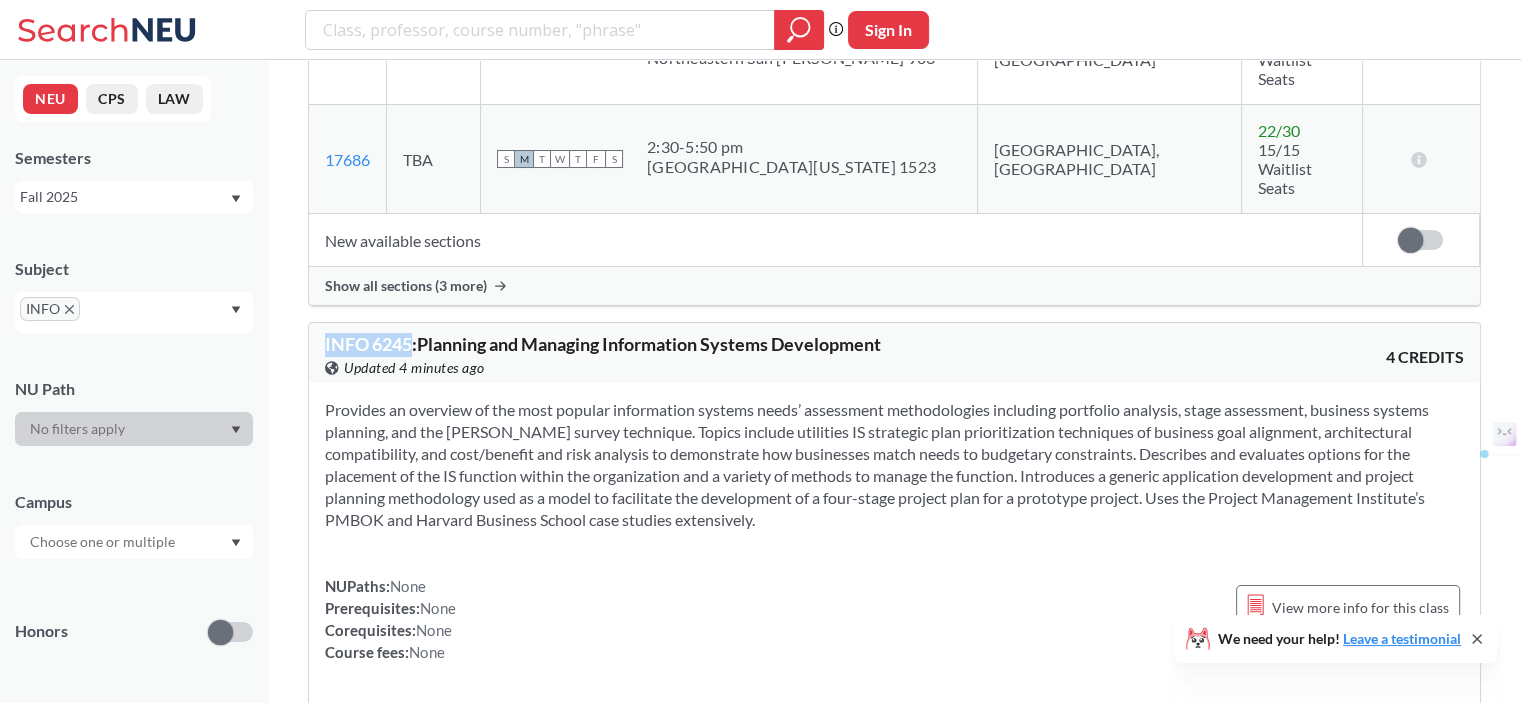 scroll, scrollTop: 6199, scrollLeft: 0, axis: vertical 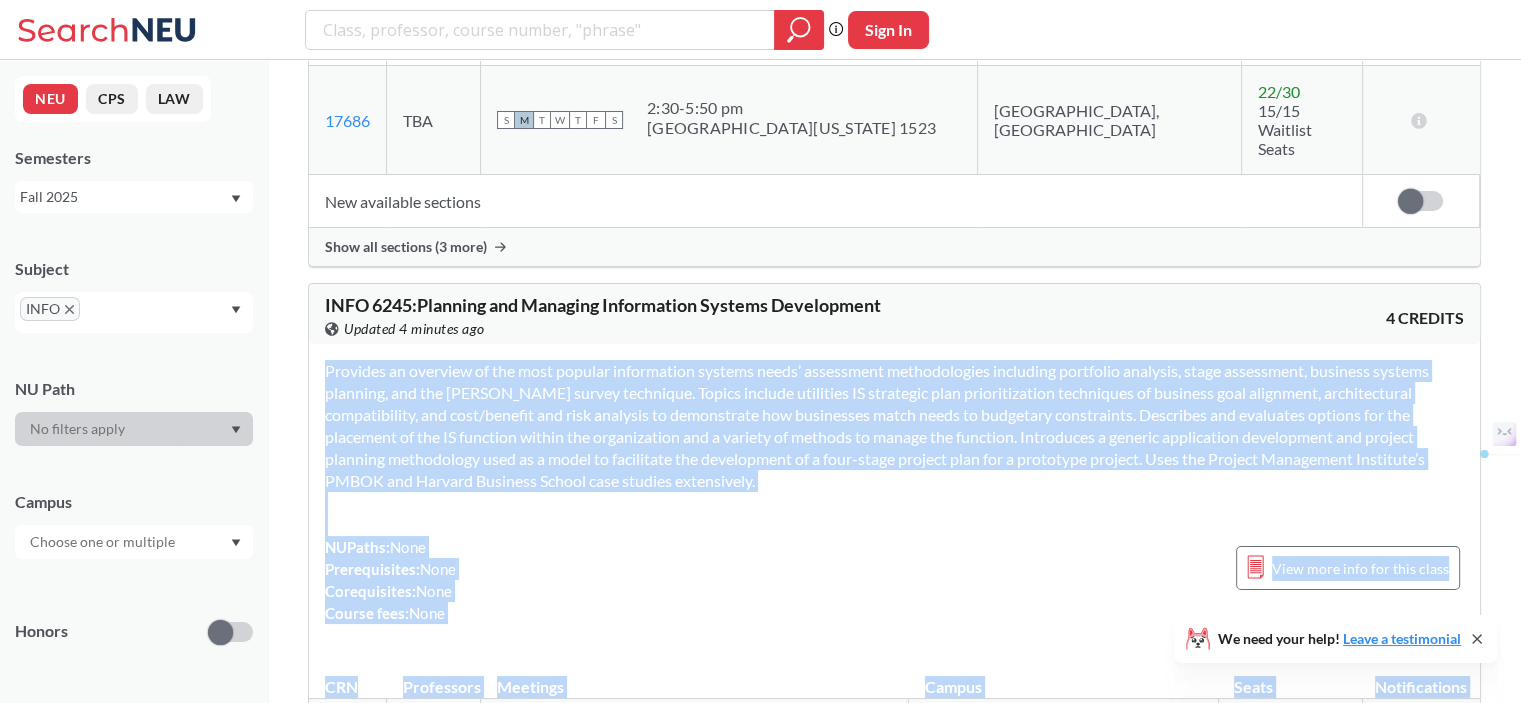 drag, startPoint x: 373, startPoint y: 479, endPoint x: 308, endPoint y: 473, distance: 65.27634 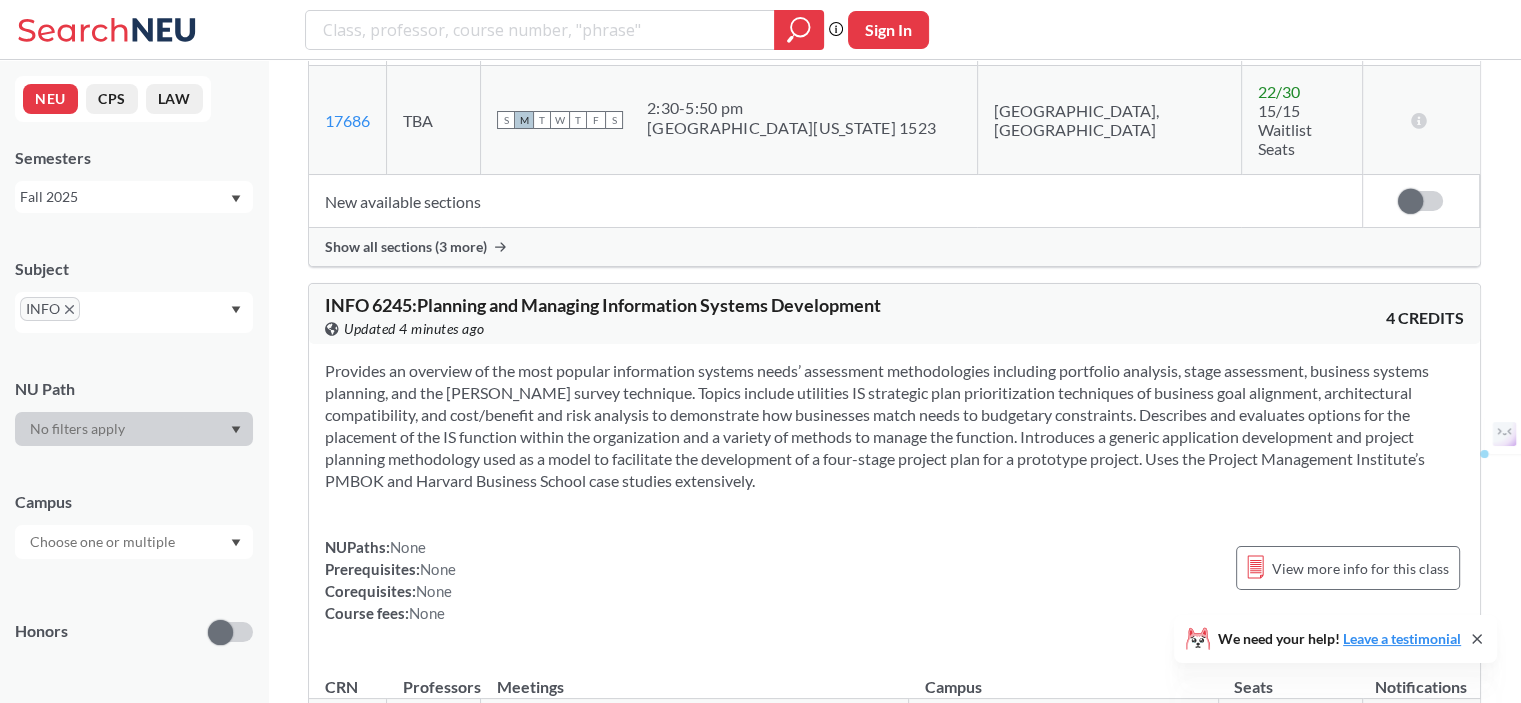 drag, startPoint x: 389, startPoint y: 479, endPoint x: 329, endPoint y: 485, distance: 60.299255 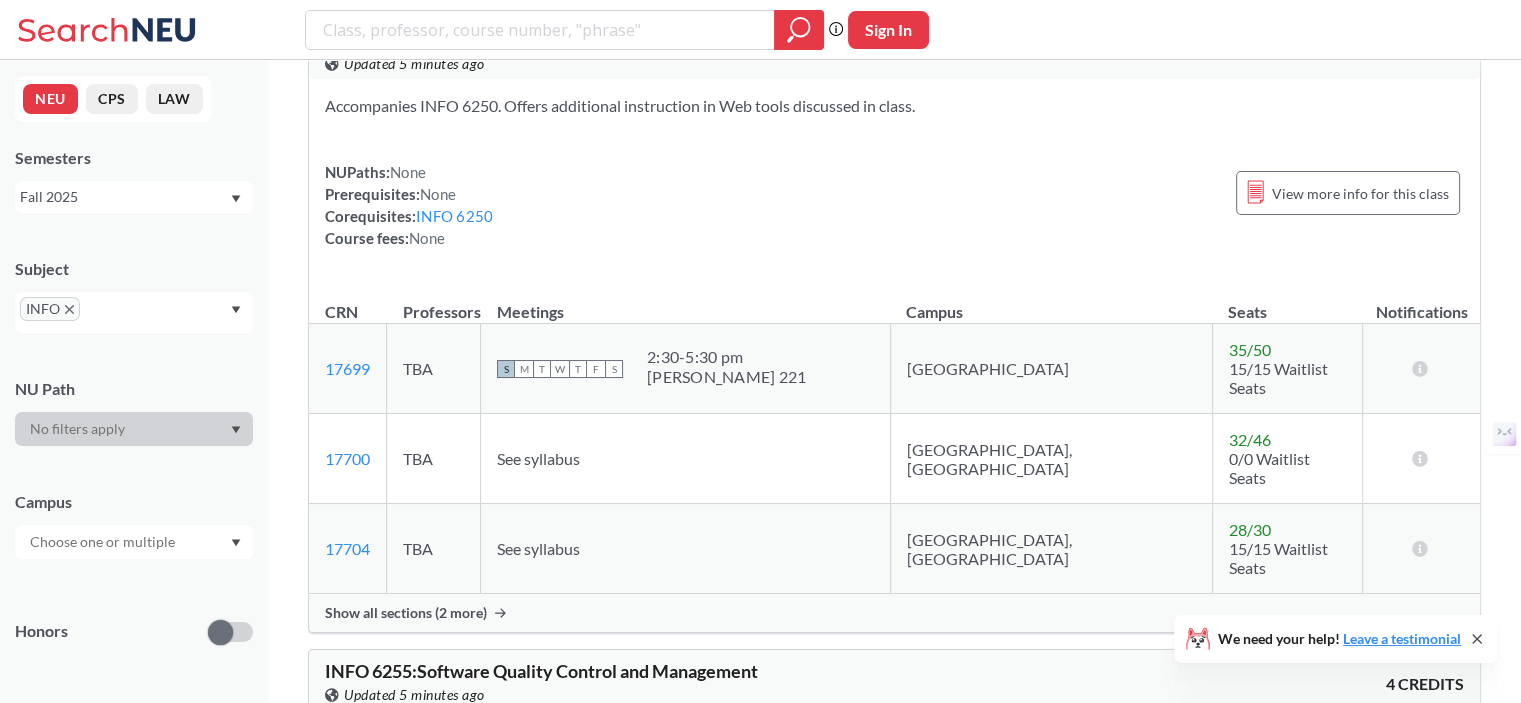 scroll, scrollTop: 7895, scrollLeft: 0, axis: vertical 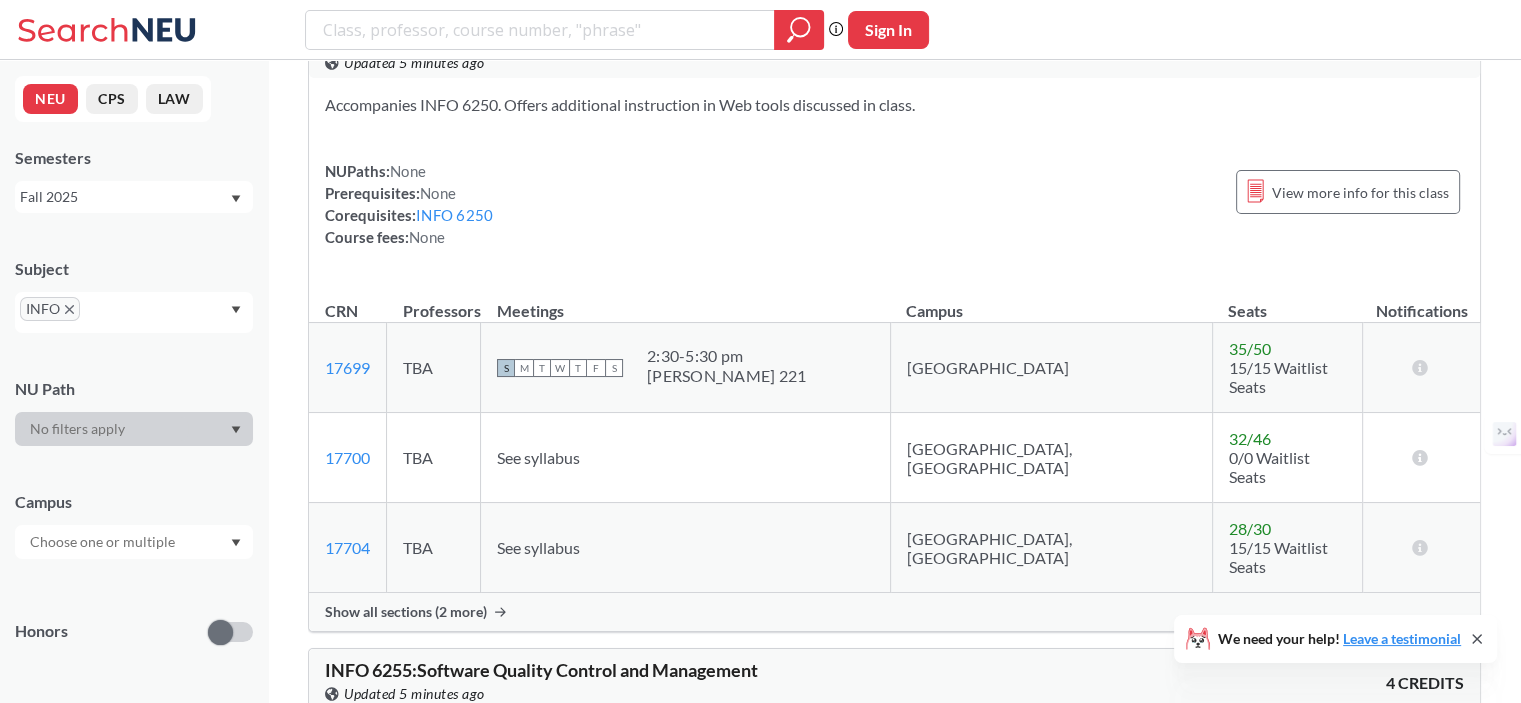 click on "CSYE 6200" at bounding box center [550, 890] 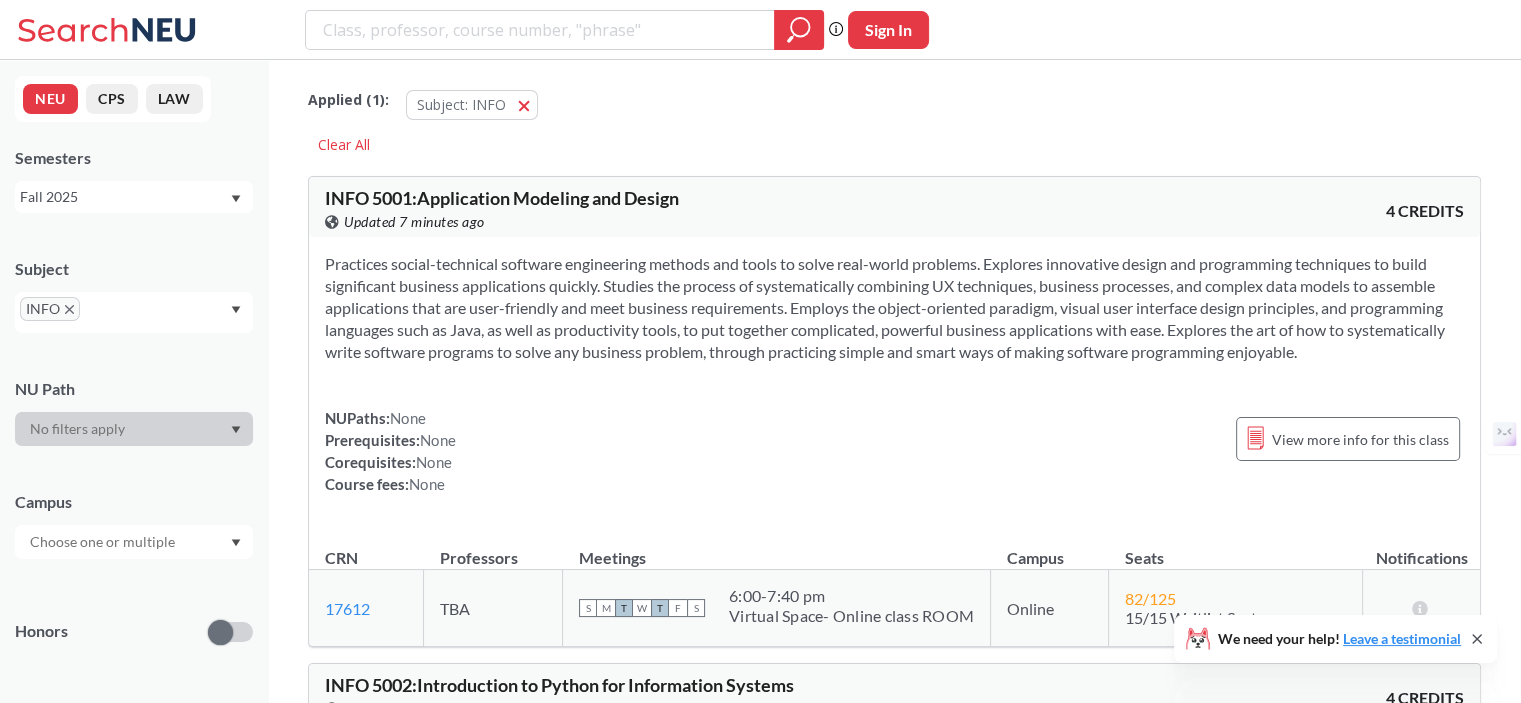 type 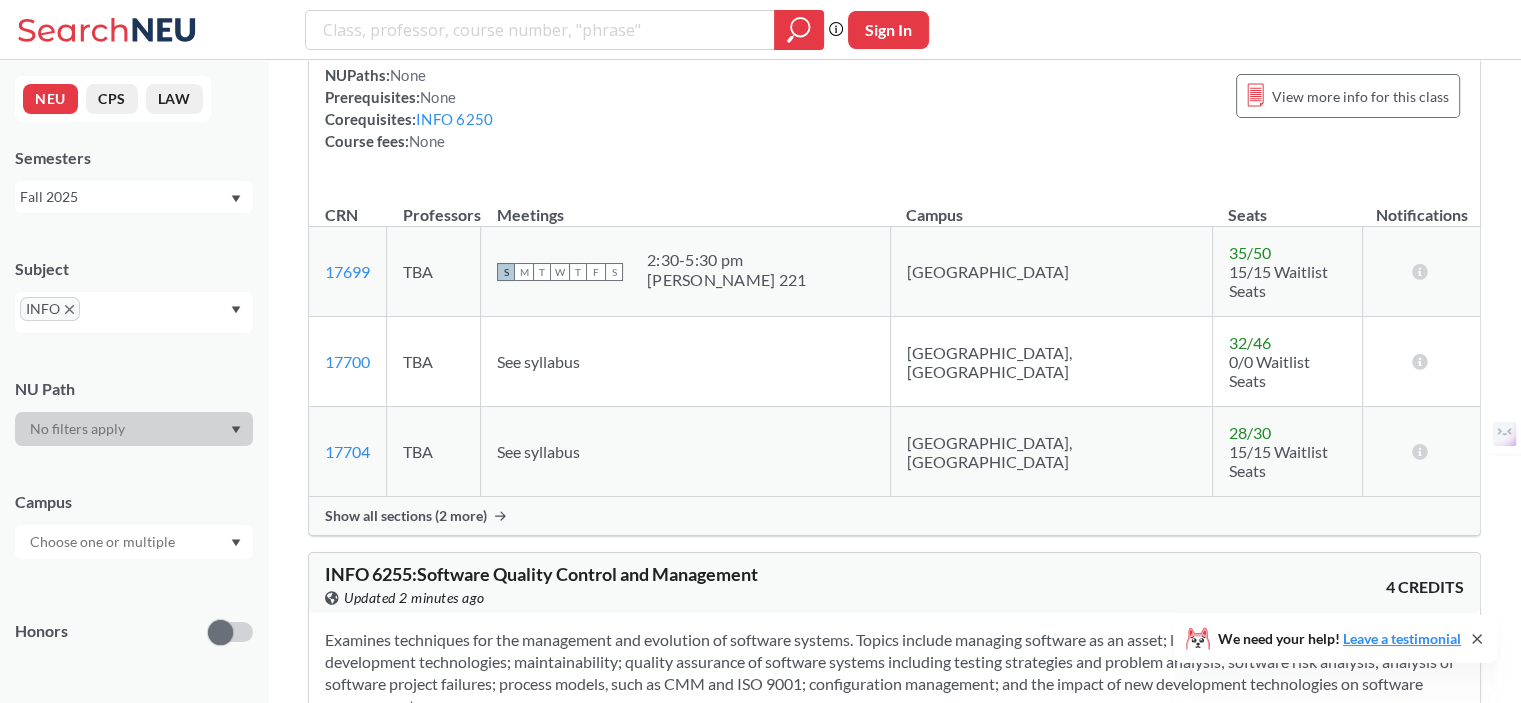 scroll, scrollTop: 7997, scrollLeft: 0, axis: vertical 